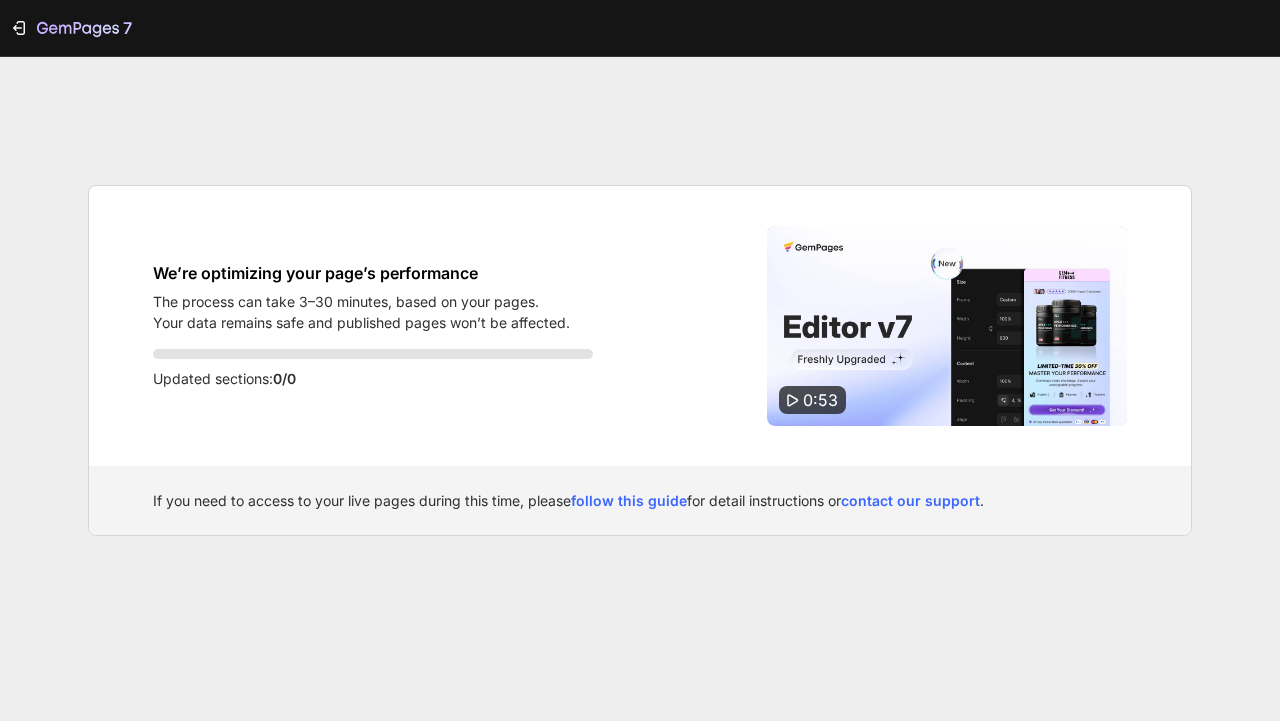 scroll, scrollTop: 0, scrollLeft: 0, axis: both 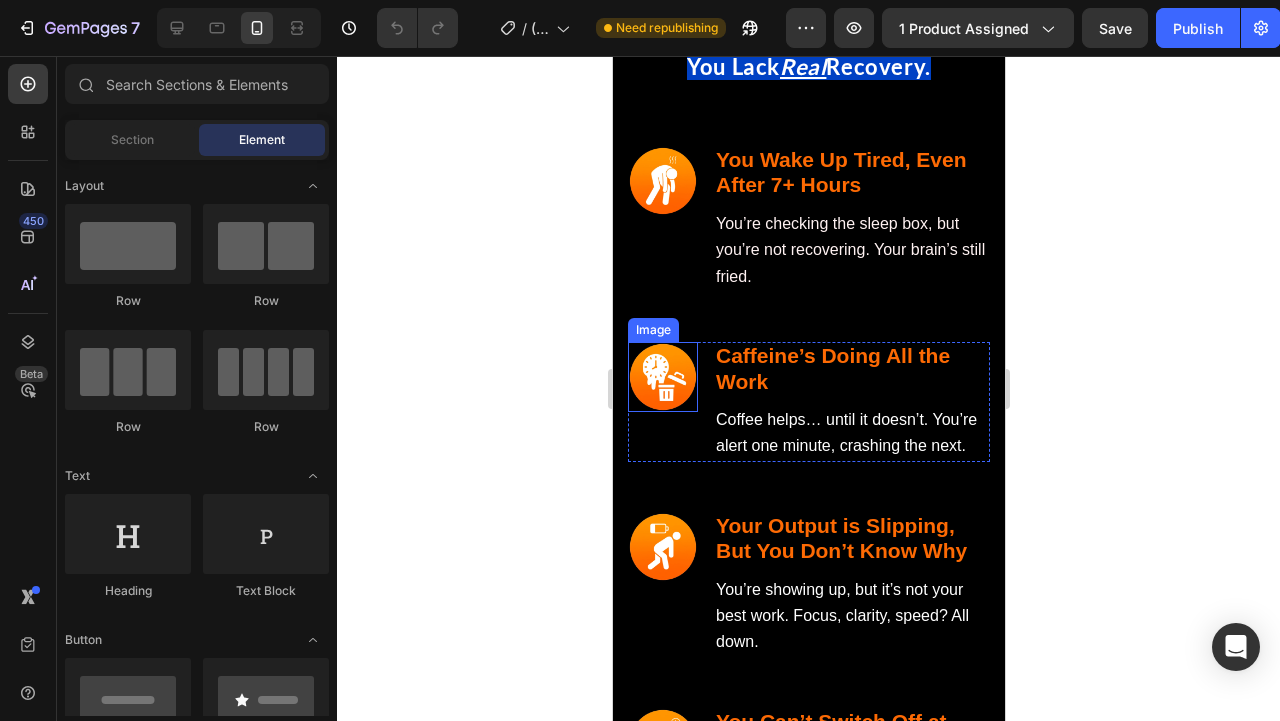 click at bounding box center (662, 377) 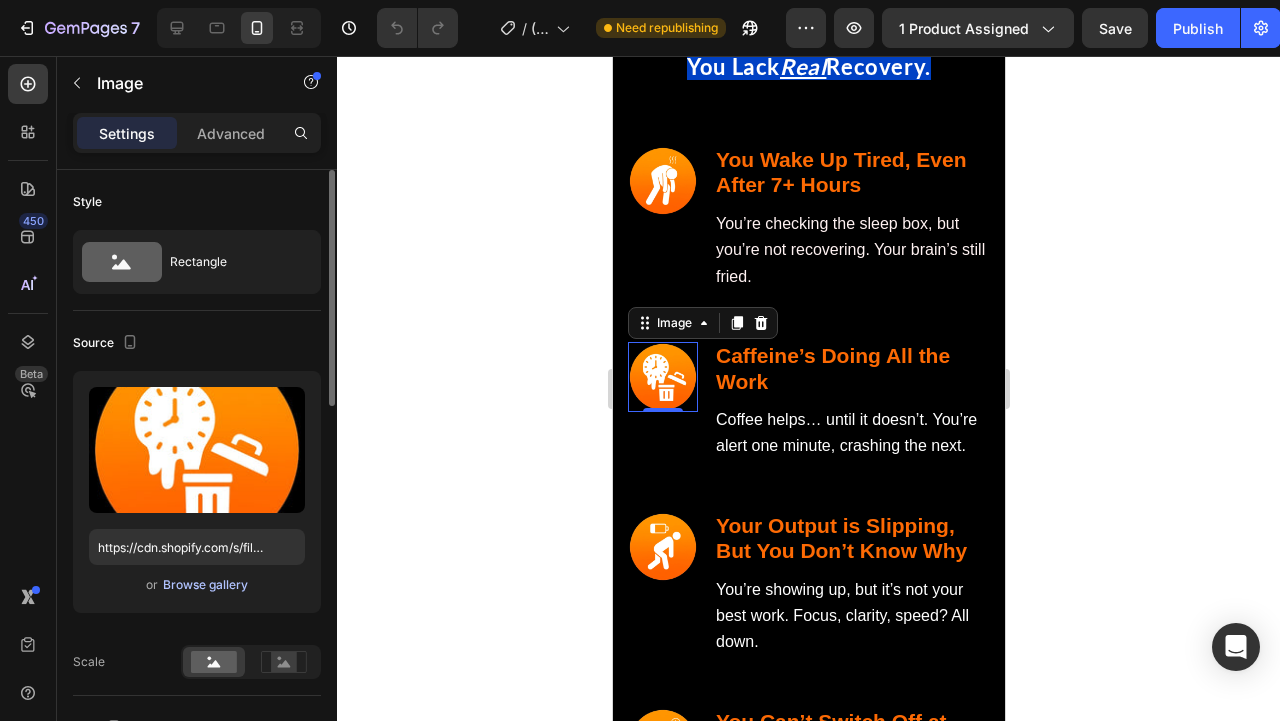 click on "Browse gallery" at bounding box center [205, 585] 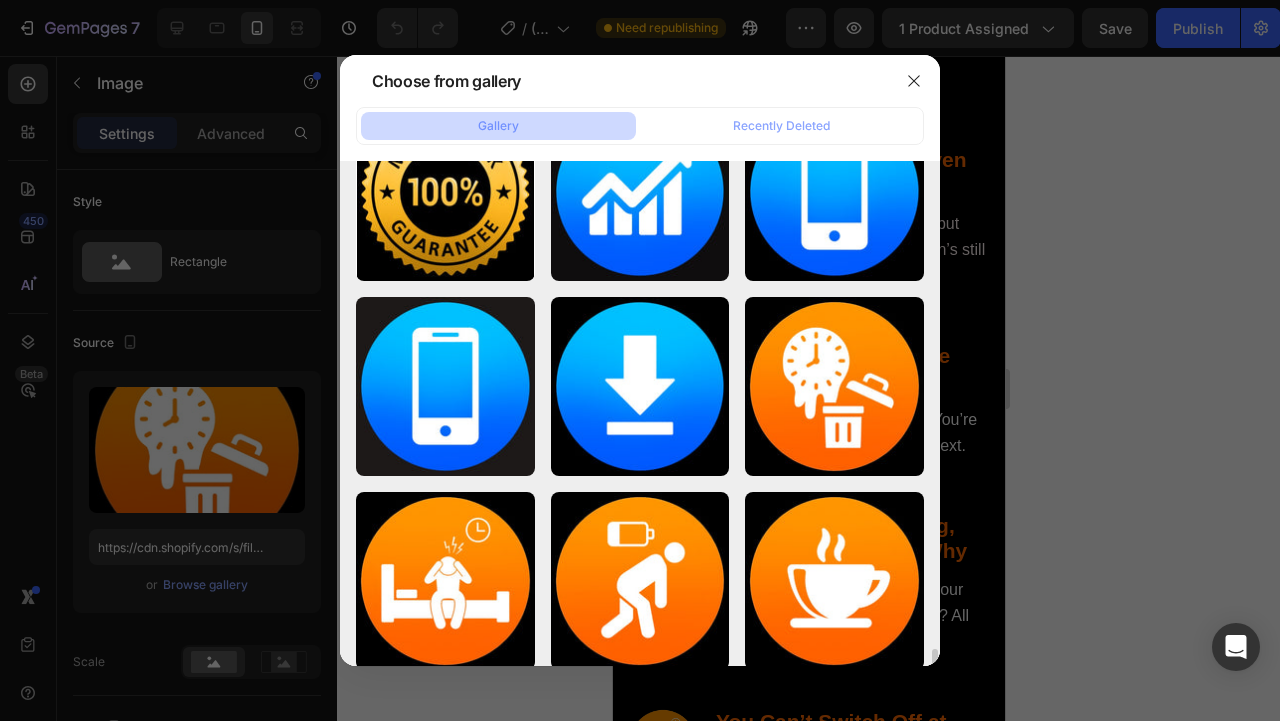 scroll, scrollTop: 3131, scrollLeft: 0, axis: vertical 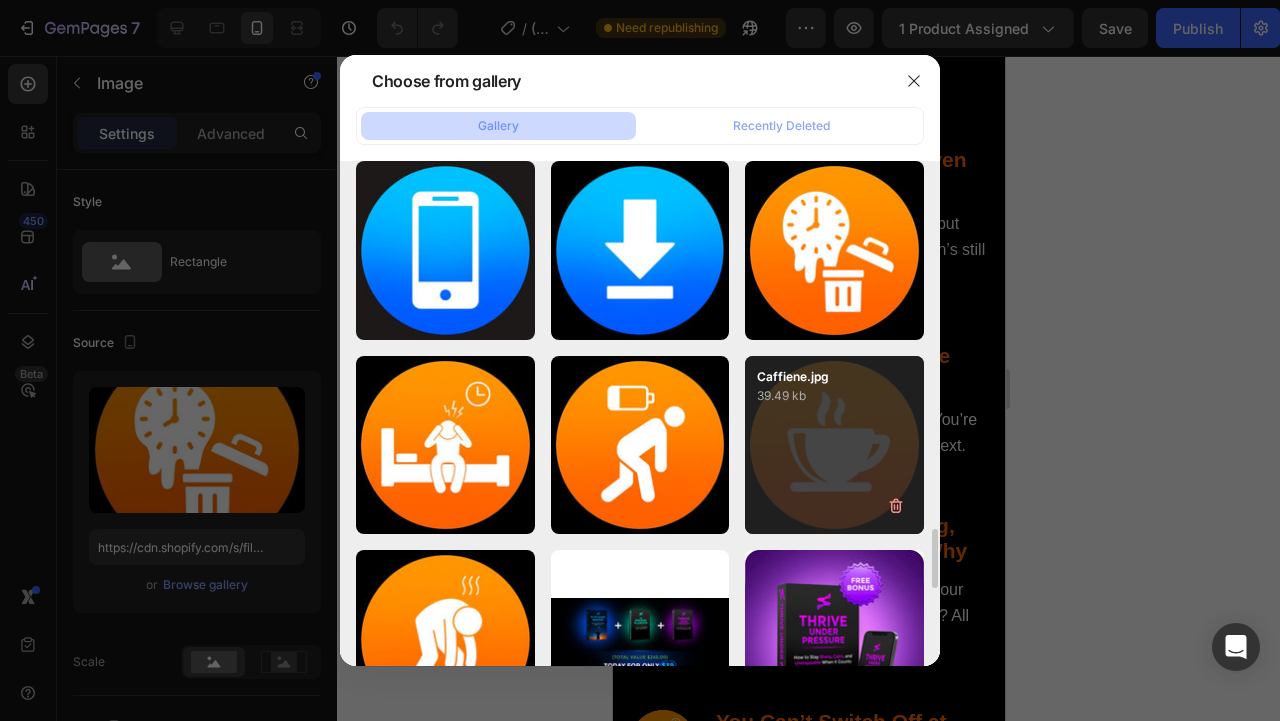 click on "Caffiene.jpg 39.49 kb" at bounding box center [834, 445] 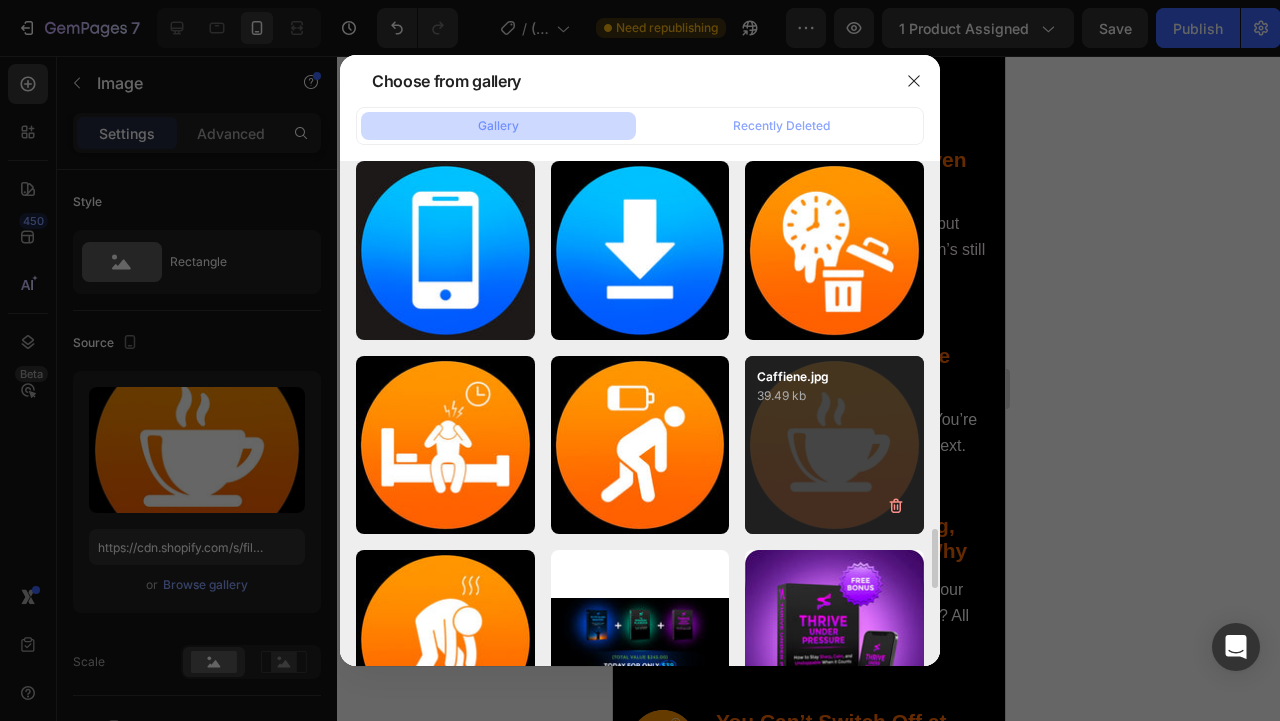 type on "https://cdn.shopify.com/s/files/1/0915/1358/6028/files/gempages_563064483002450955-0b1e48e1-deb8-450c-b56b-b3898c43f4d4.jpg" 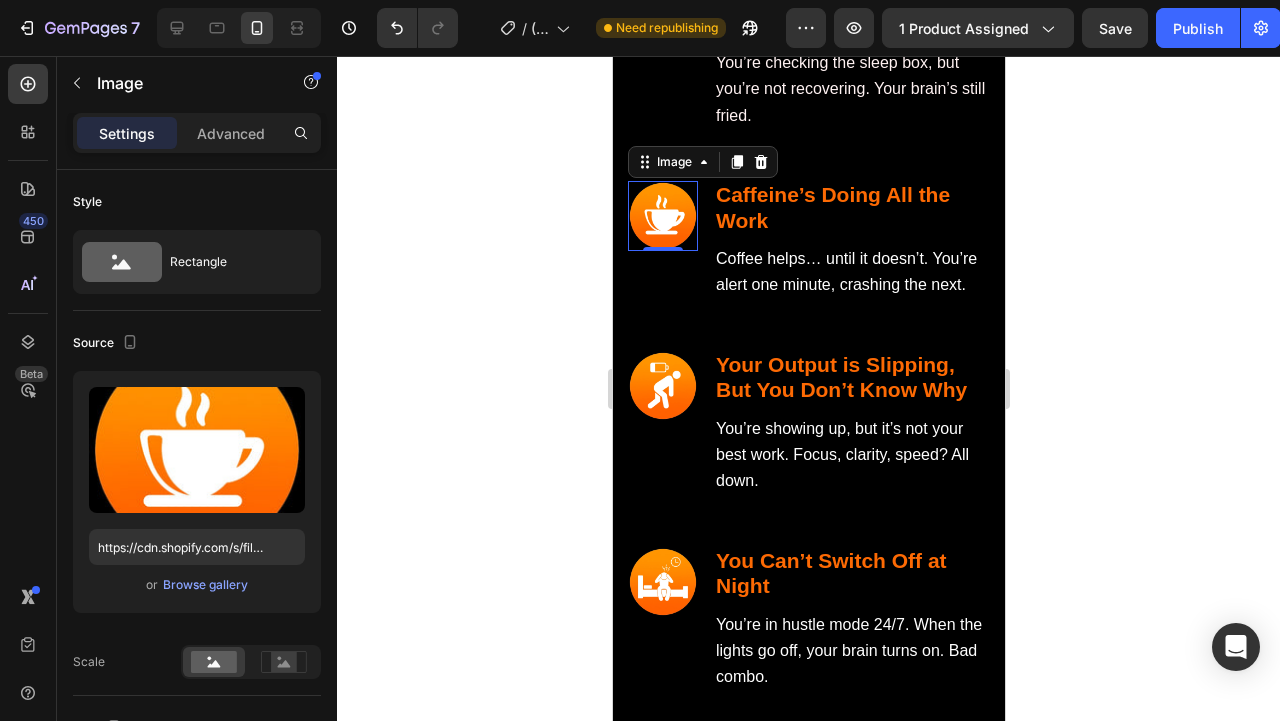 scroll, scrollTop: 3104, scrollLeft: 0, axis: vertical 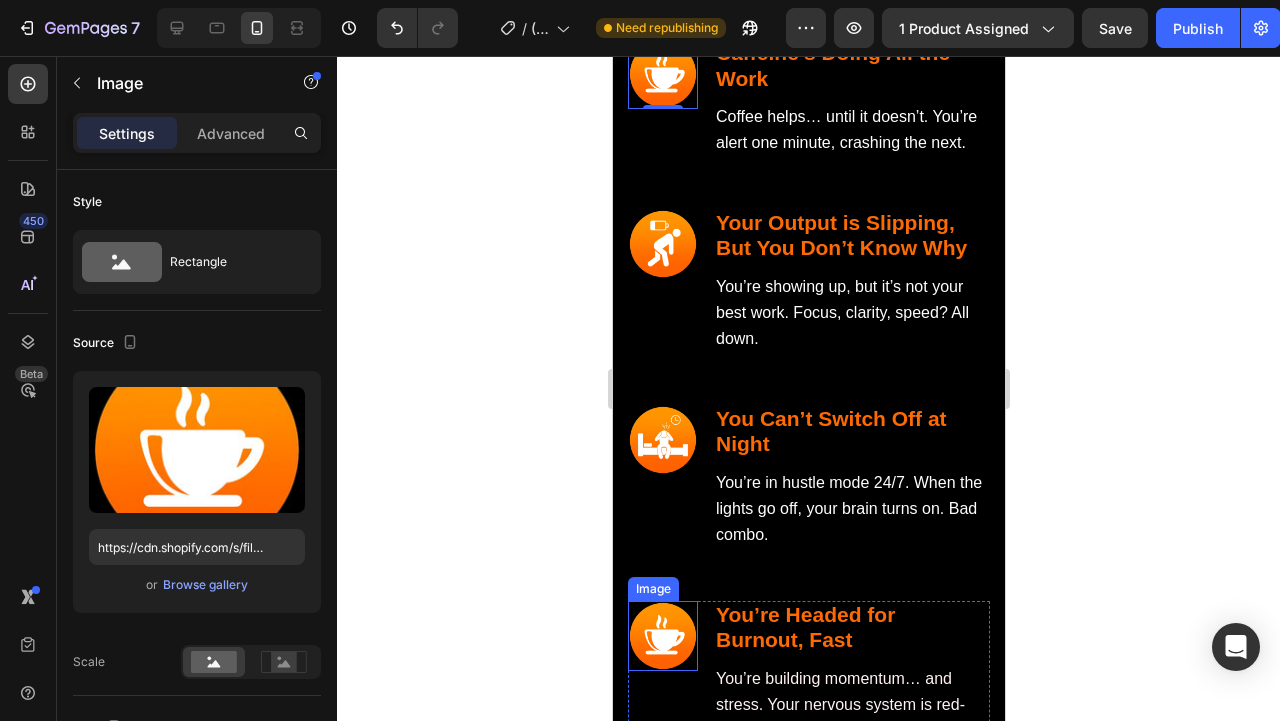 click at bounding box center (662, 636) 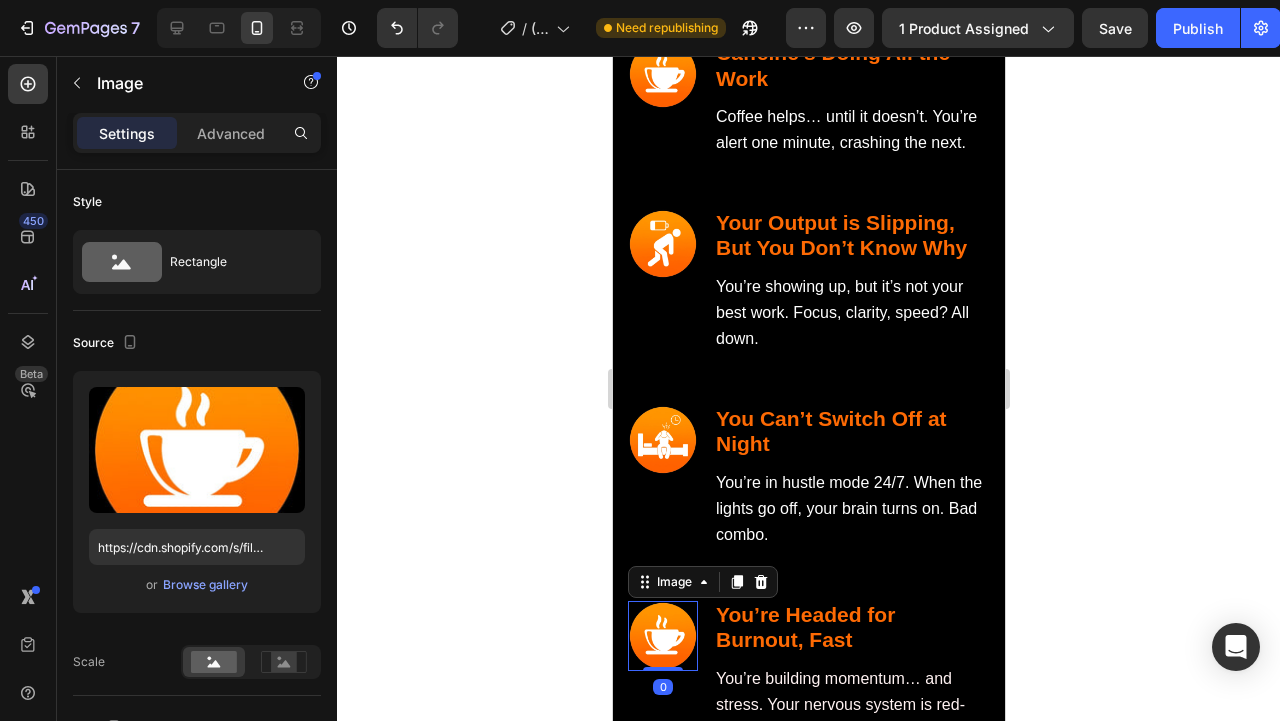 scroll, scrollTop: 3218, scrollLeft: 0, axis: vertical 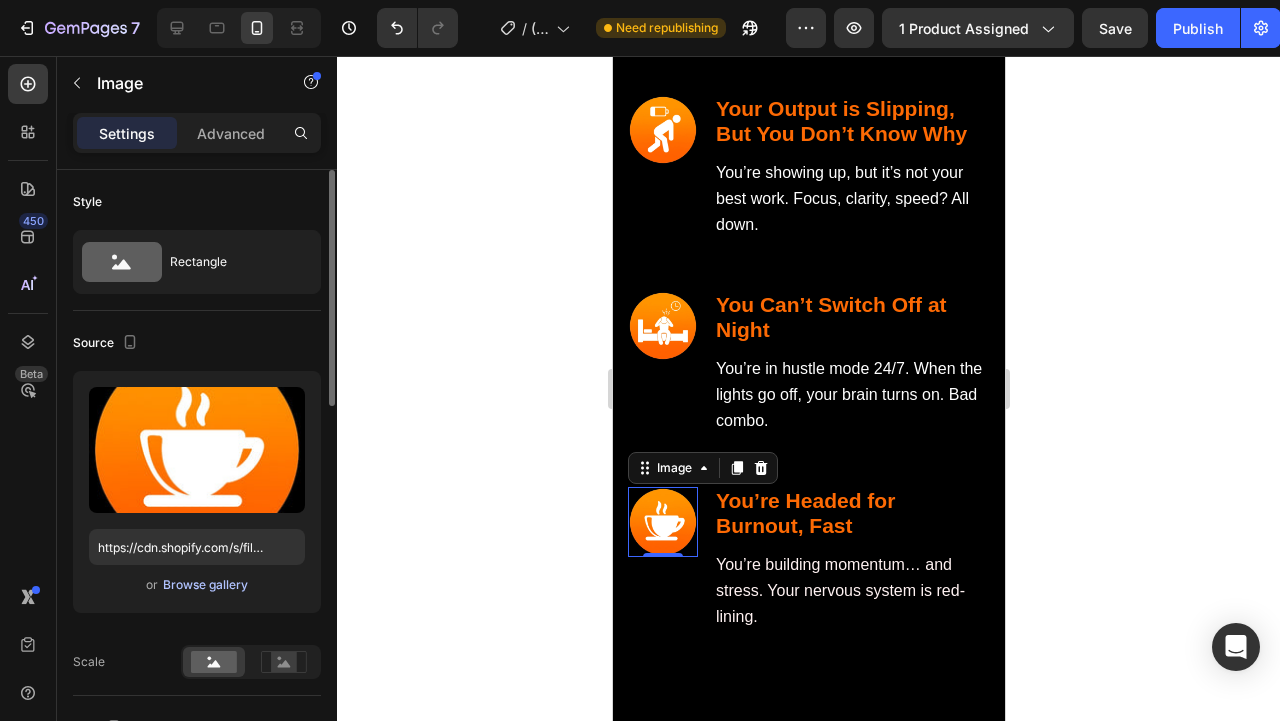 click on "Browse gallery" at bounding box center (205, 585) 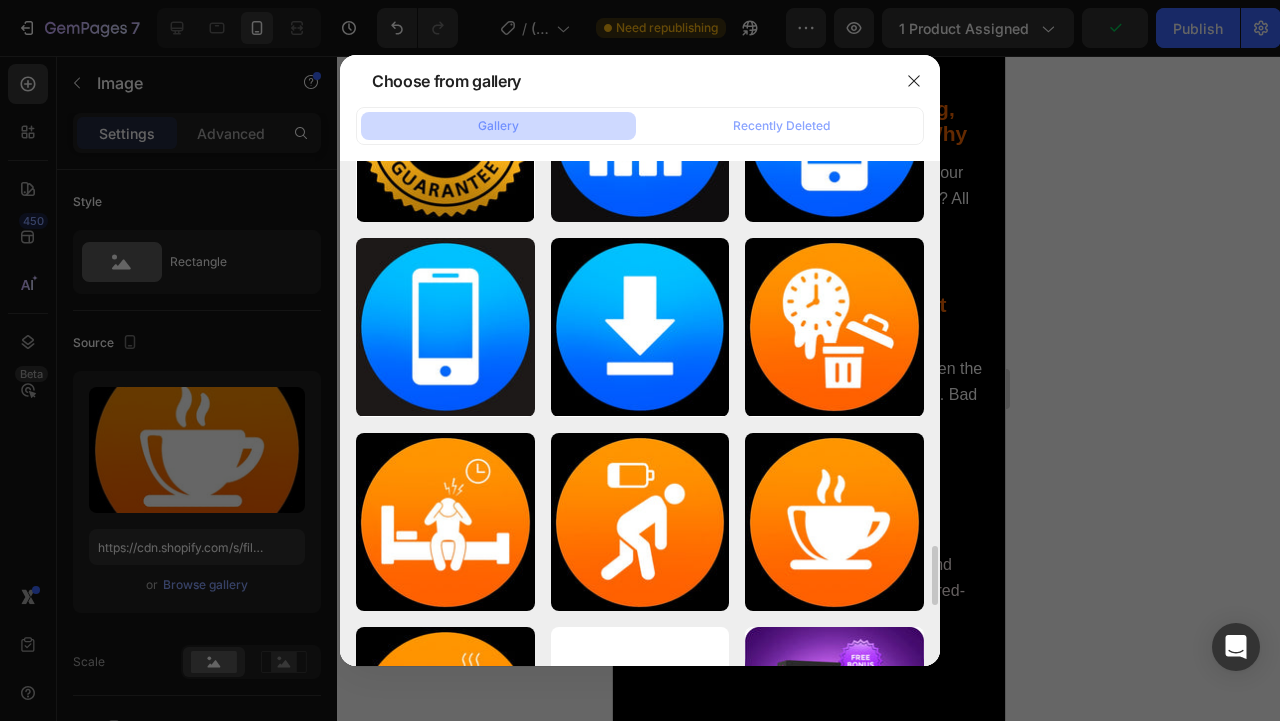 scroll, scrollTop: 3054, scrollLeft: 0, axis: vertical 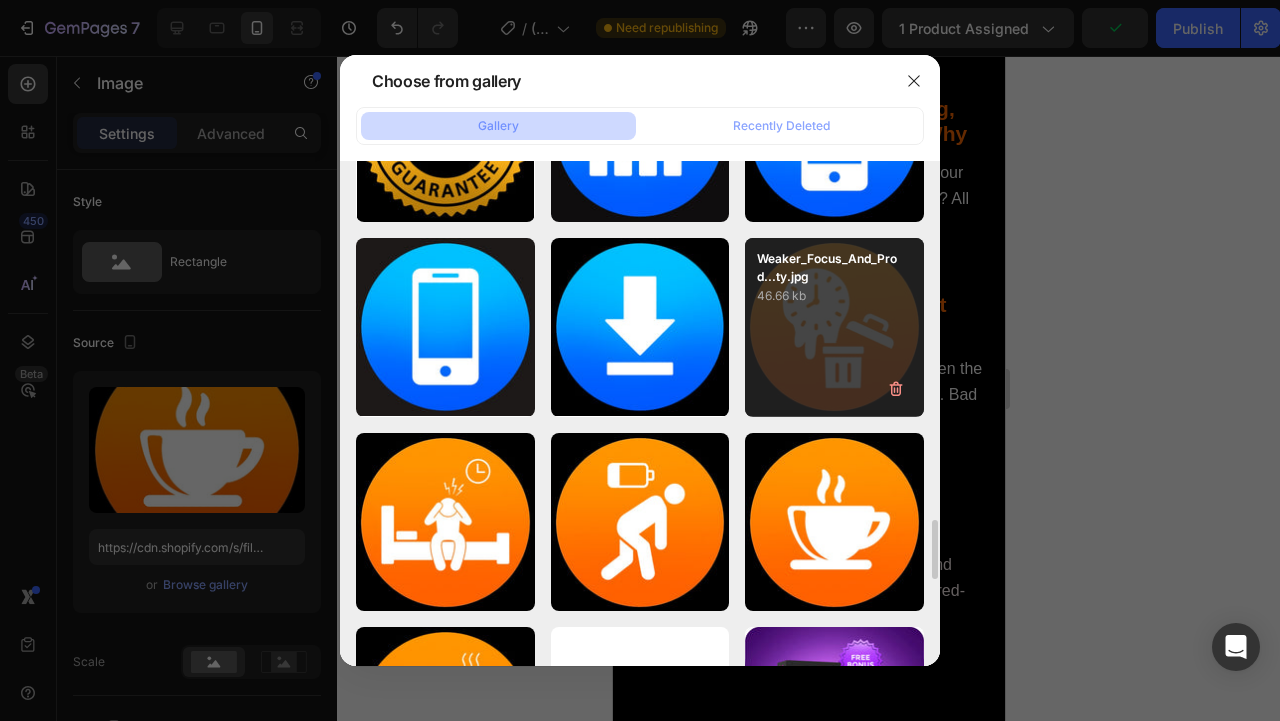 click on "46.66 kb" at bounding box center (834, 296) 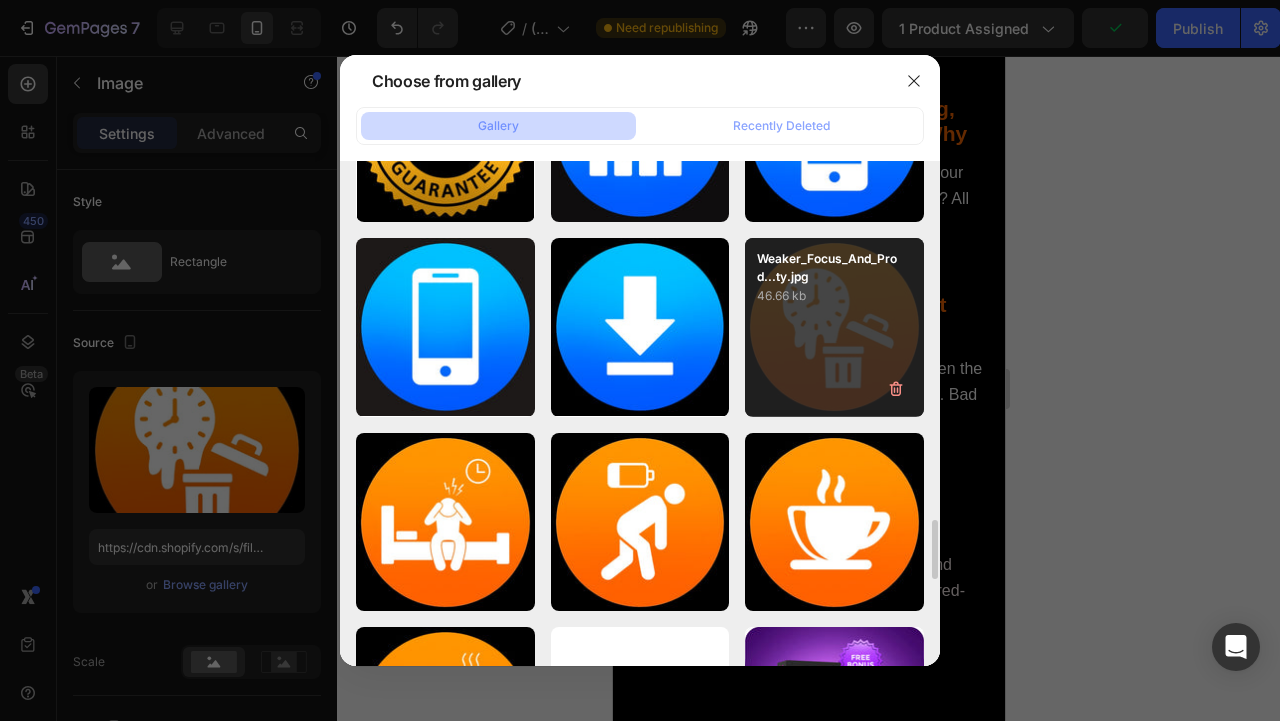 type on "https://cdn.shopify.com/s/files/1/0915/1358/6028/files/gempages_563064483002450955-94bf98ae-6aea-48f4-aa3e-367fdc251146.jpg" 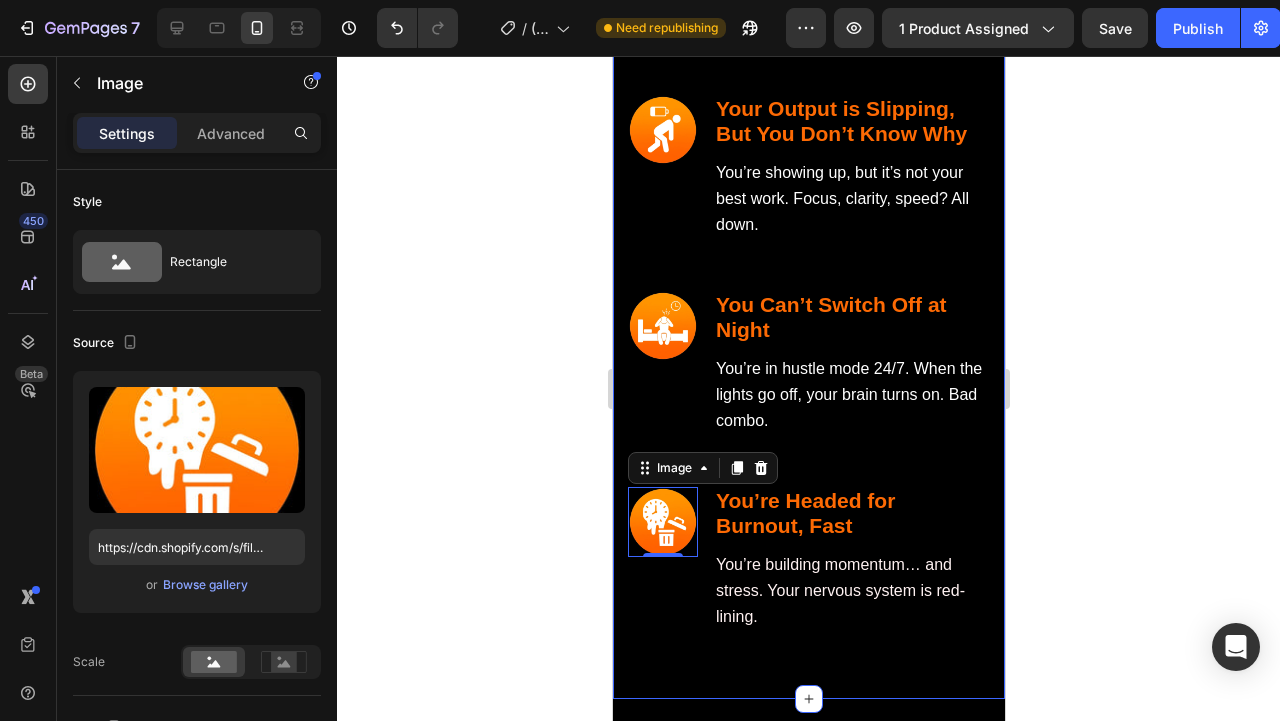 click 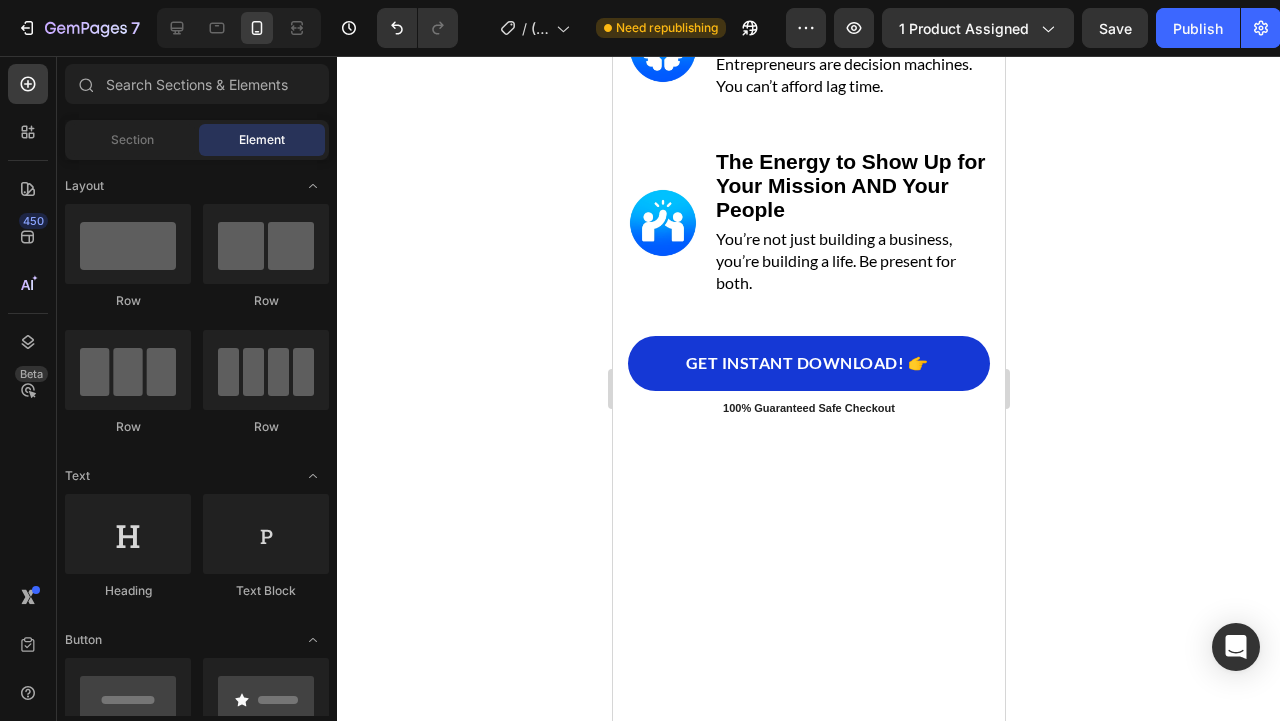 scroll, scrollTop: 6408, scrollLeft: 0, axis: vertical 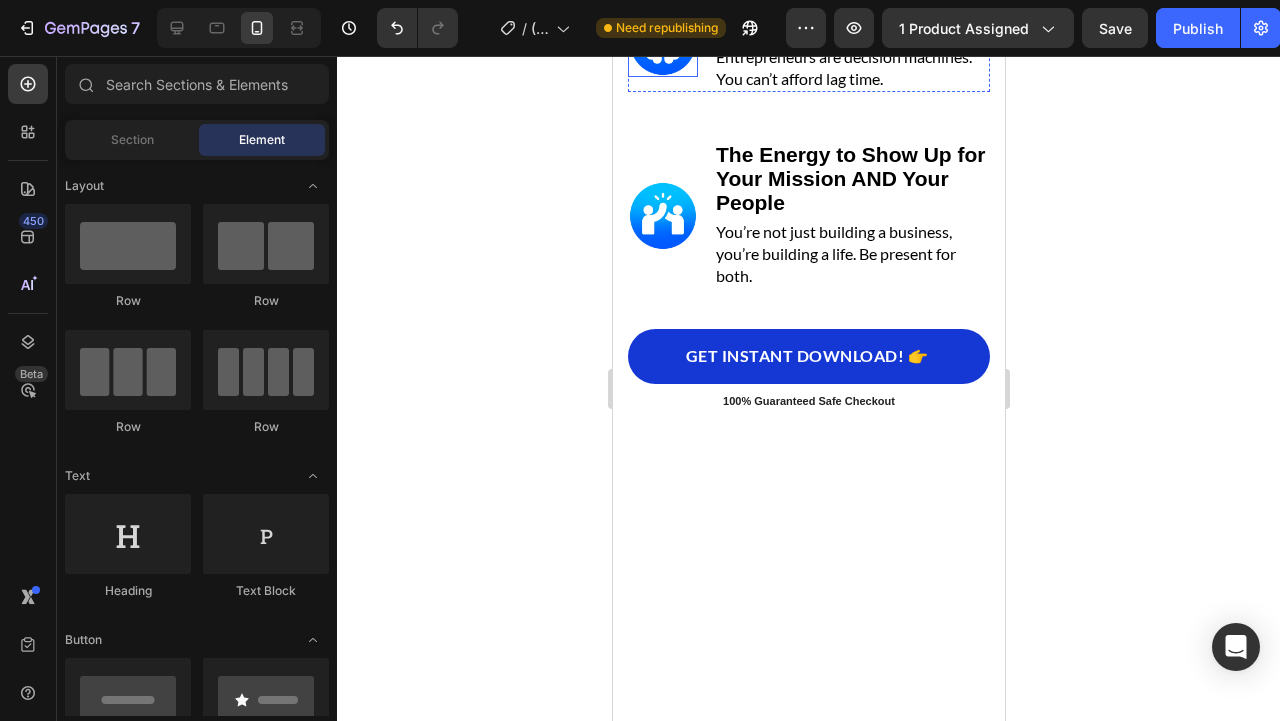 click at bounding box center (662, 42) 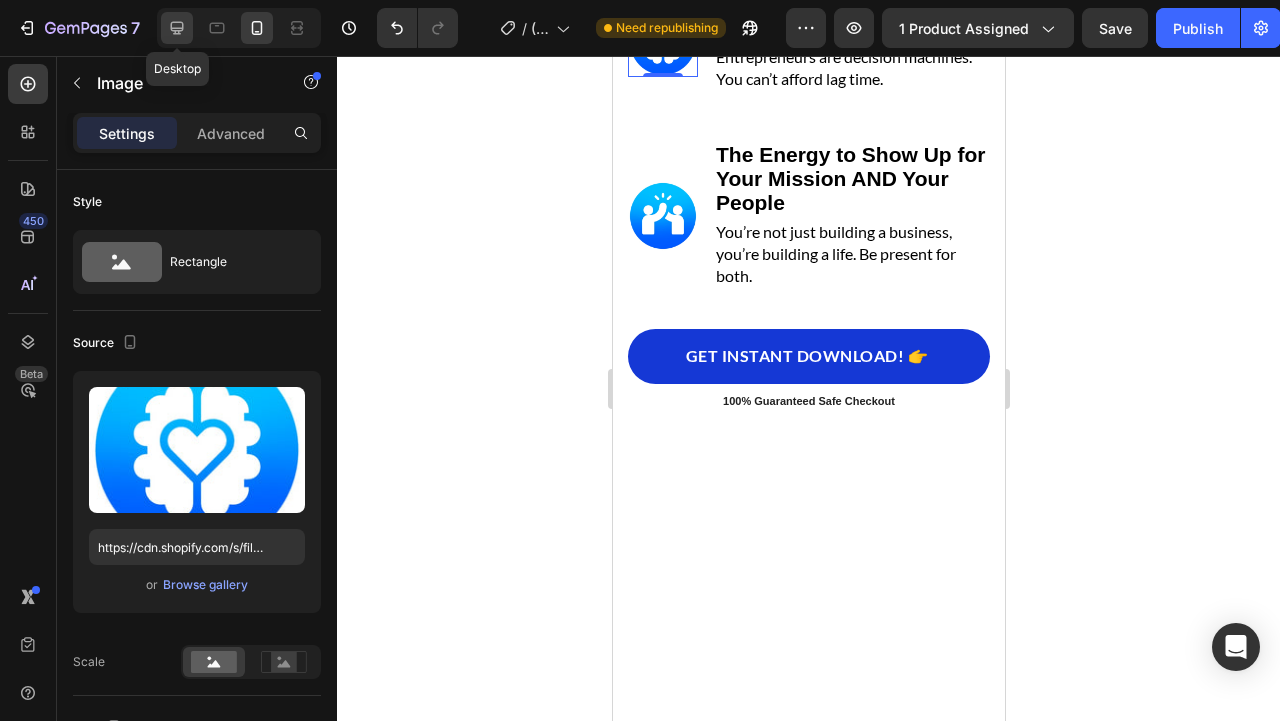 click 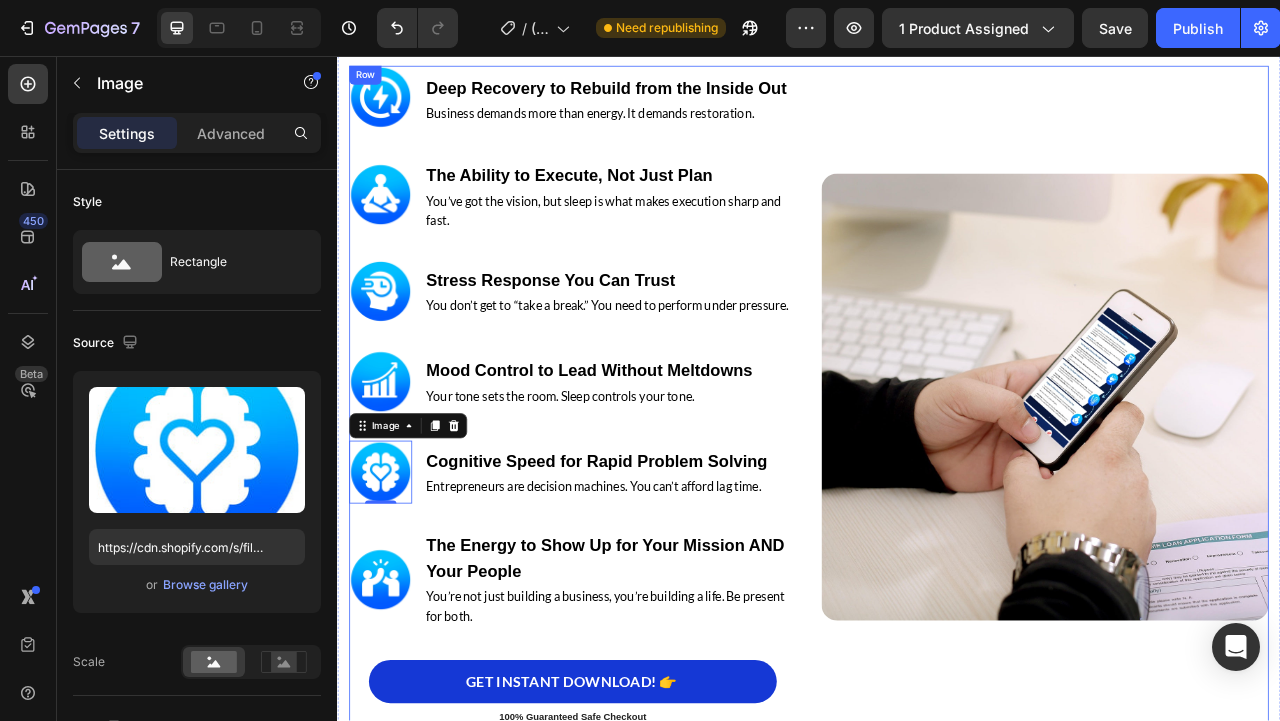 scroll, scrollTop: 4829, scrollLeft: 0, axis: vertical 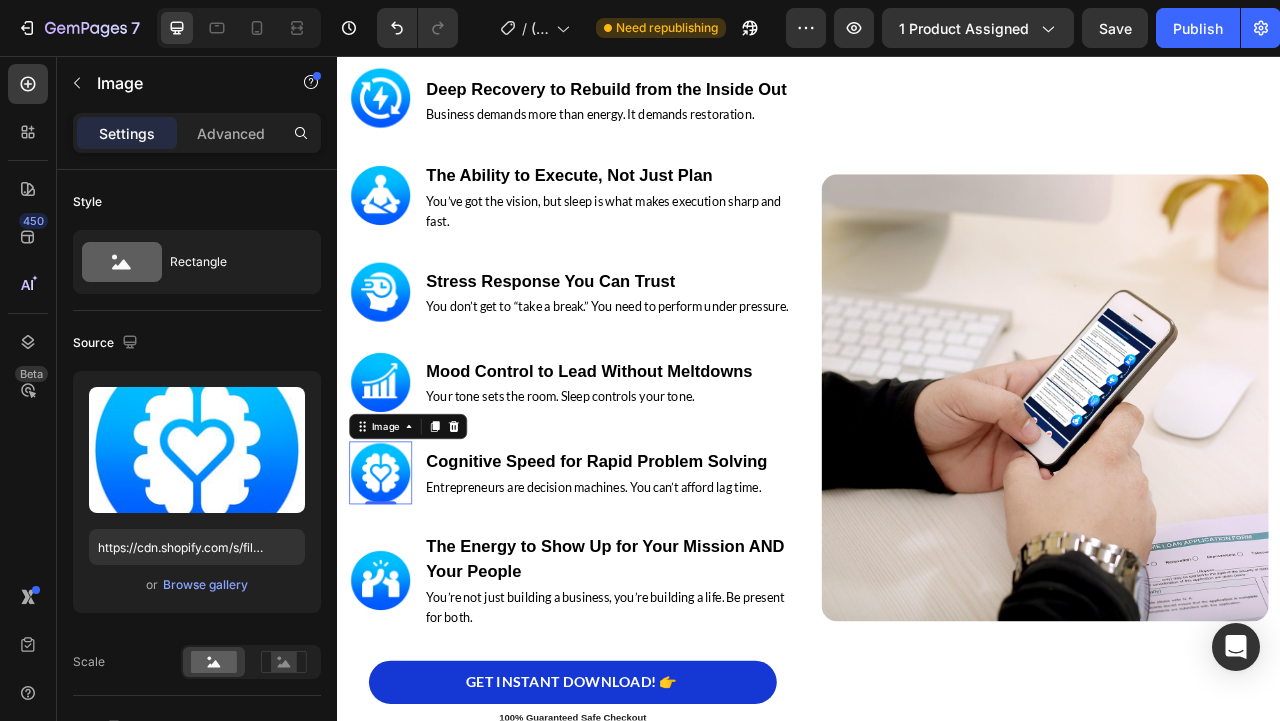 click at bounding box center (392, 587) 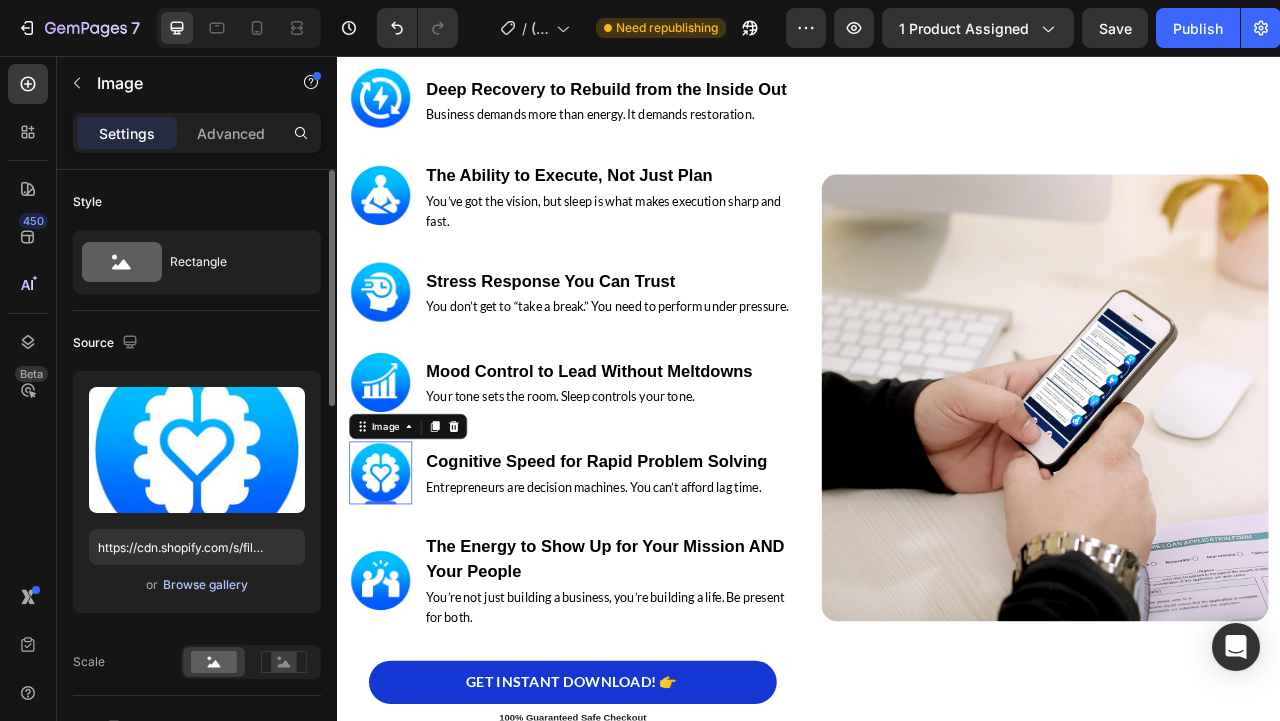 click on "Browse gallery" at bounding box center (205, 585) 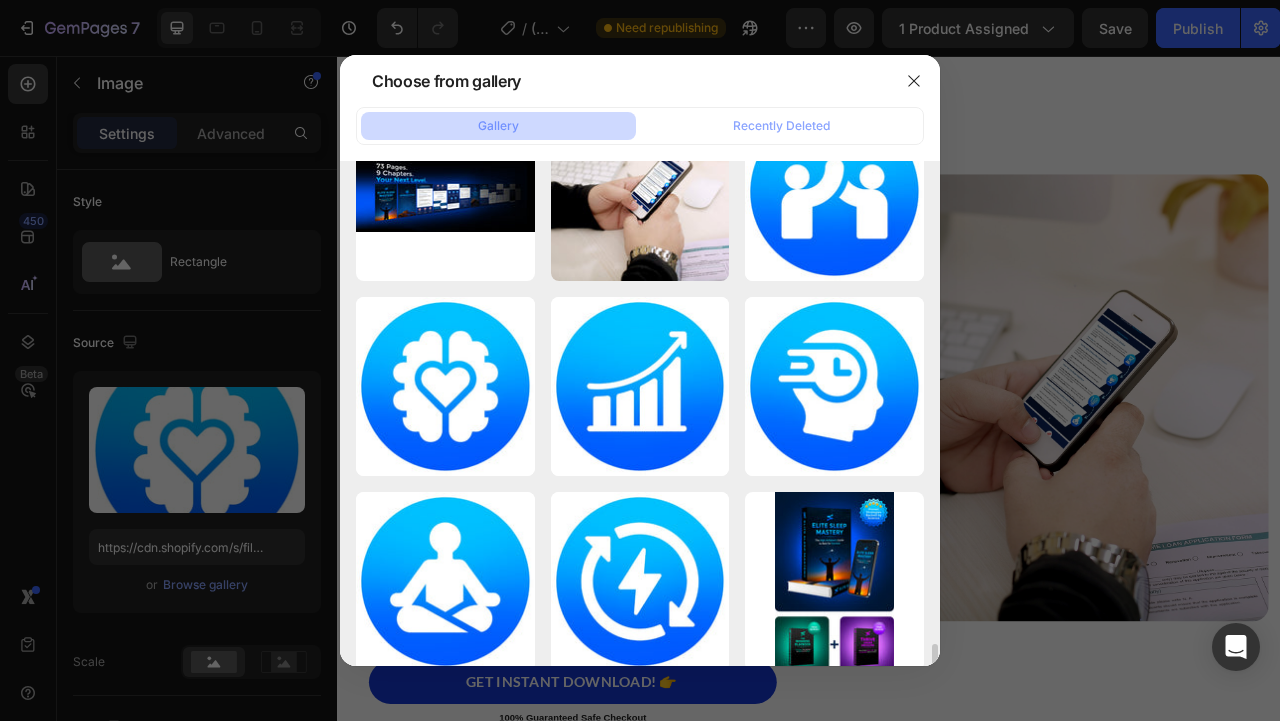 scroll, scrollTop: 4062, scrollLeft: 0, axis: vertical 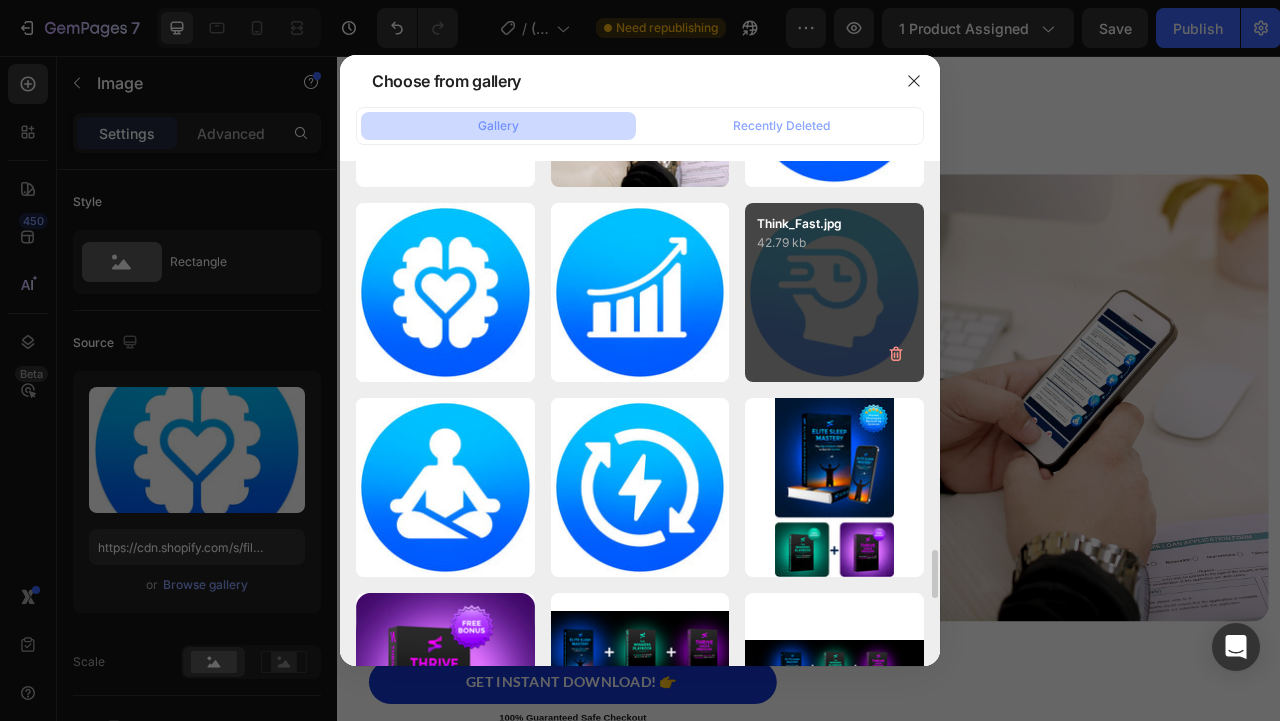 click on "Think_Fast.jpg 42.79 kb" at bounding box center (834, 292) 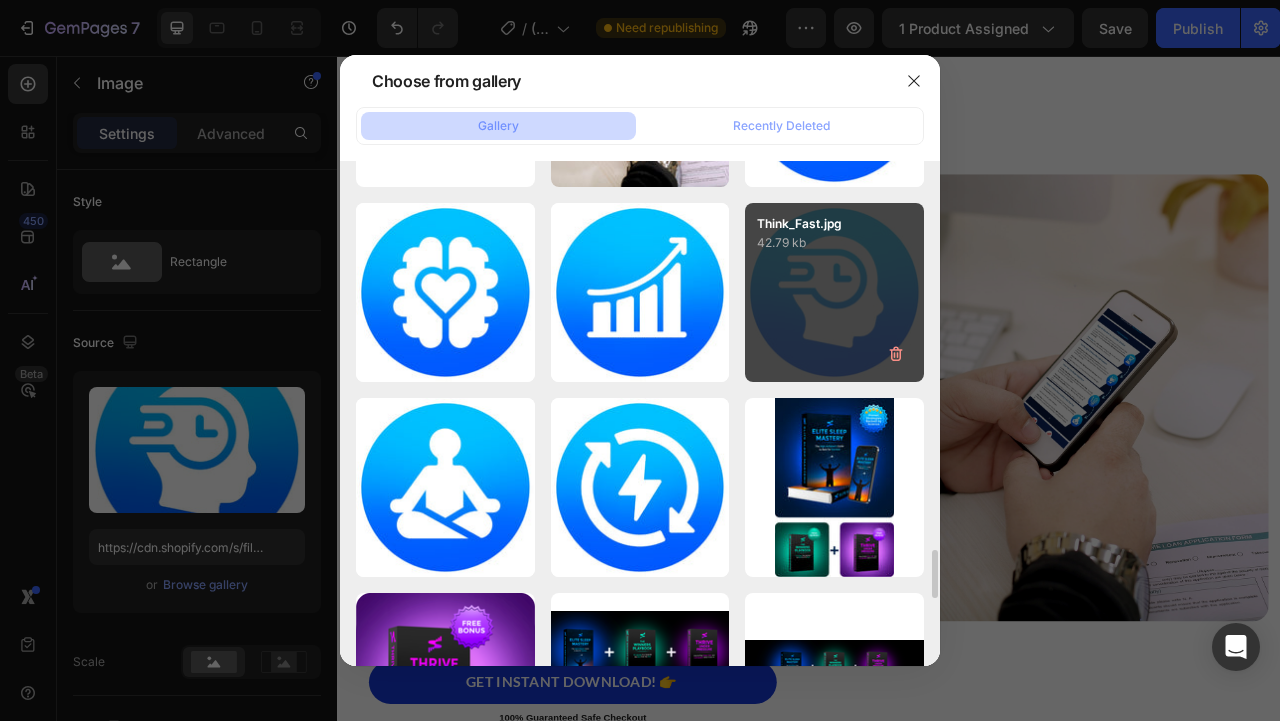 type on "https://cdn.shopify.com/s/files/1/0915/1358/6028/files/gempages_563064483002450955-3d4a1eb7-dec7-41bf-aa54-56f4e7eb6a83.jpg" 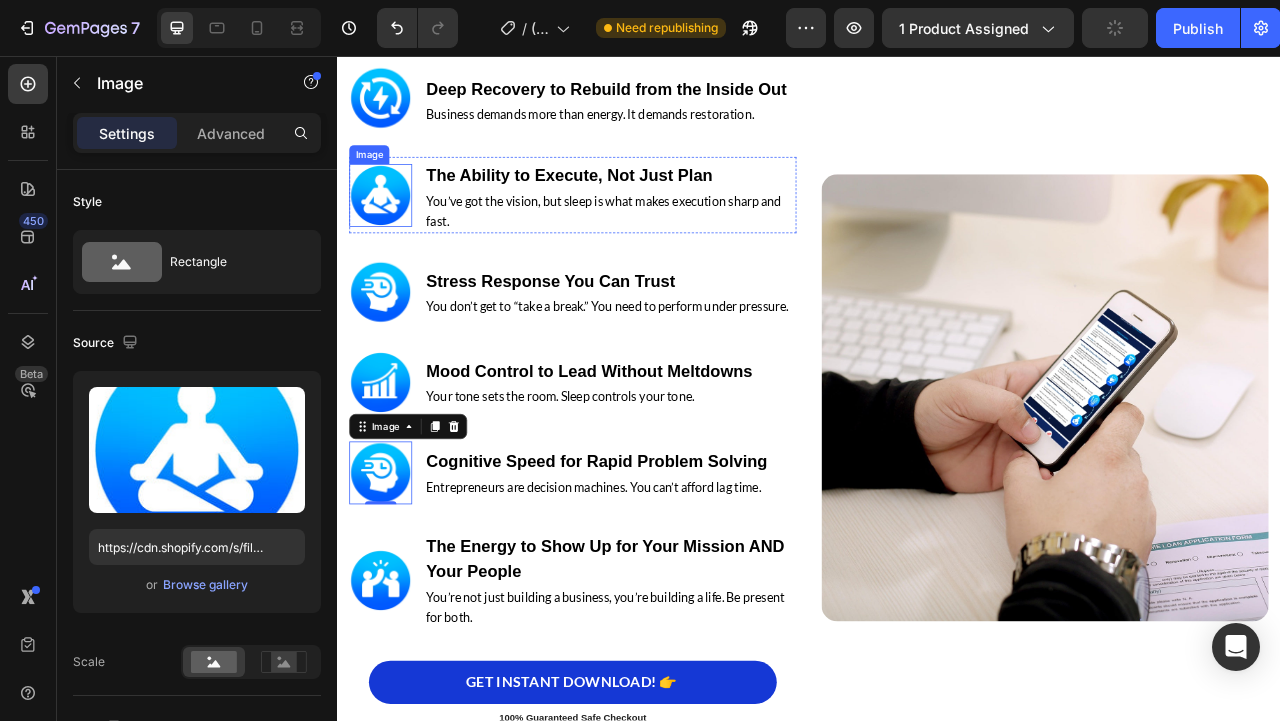 click at bounding box center (392, 234) 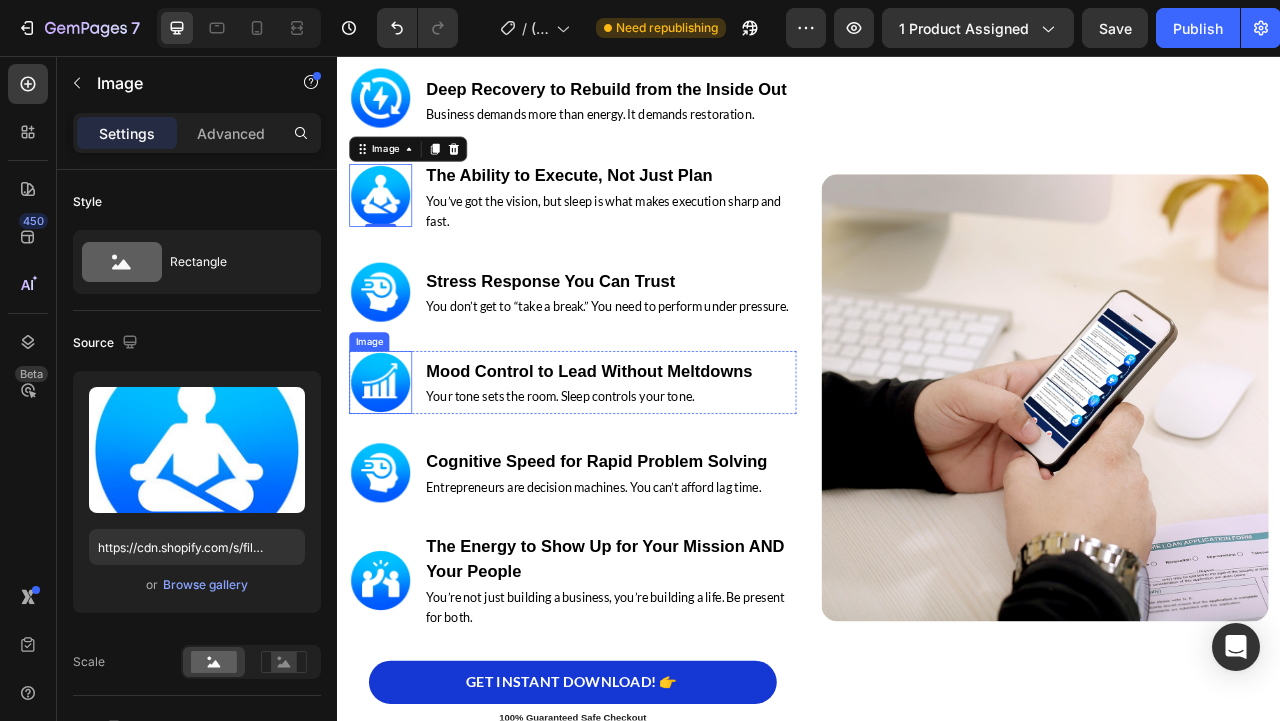 click at bounding box center [392, 472] 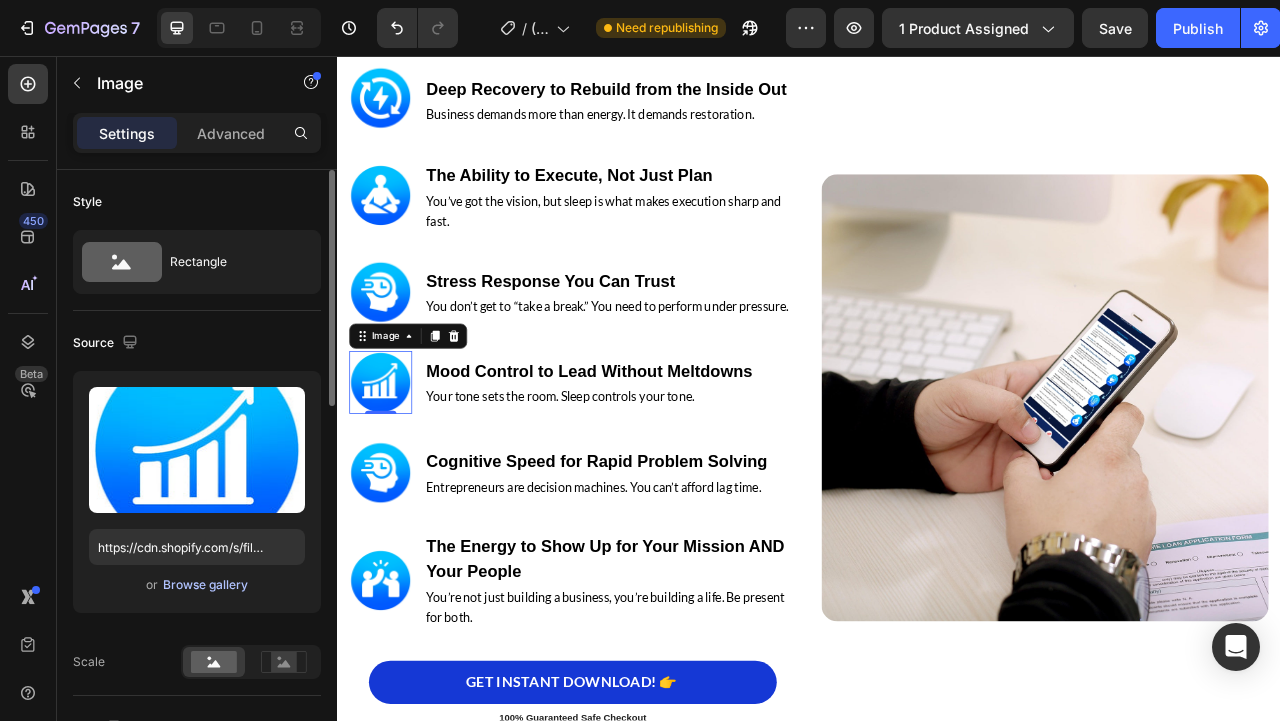 click on "Browse gallery" at bounding box center [205, 585] 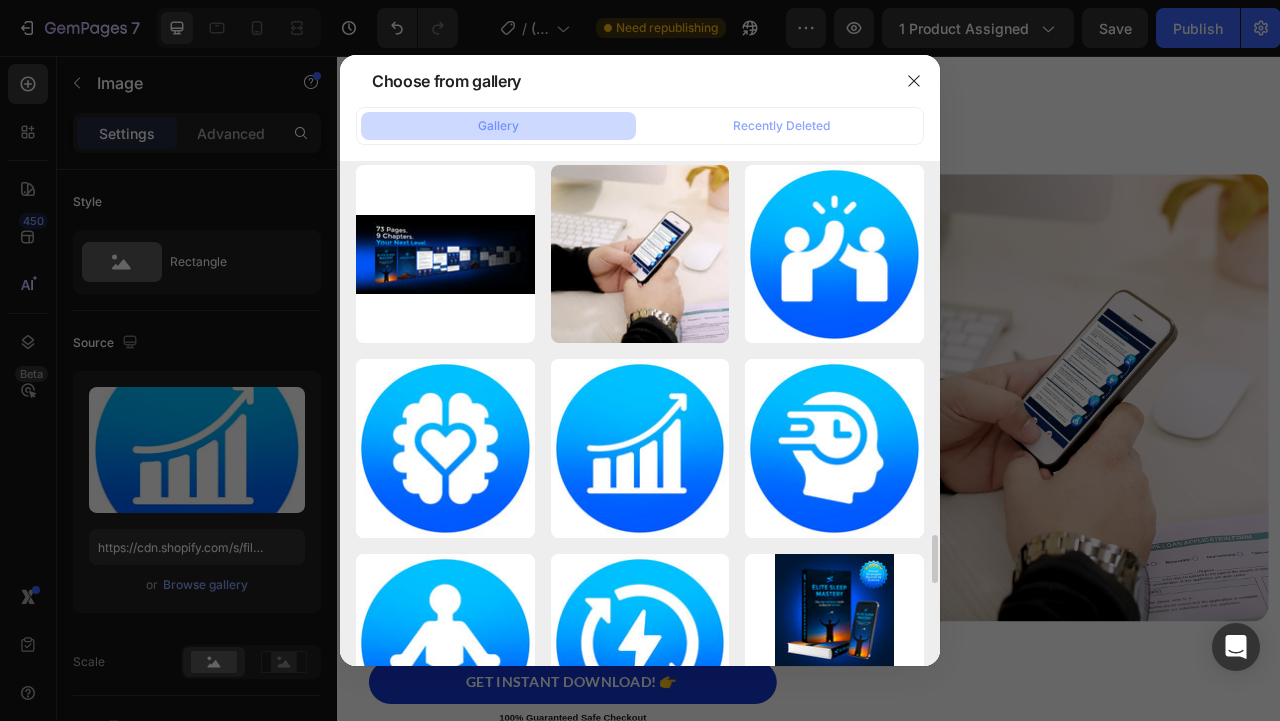 scroll, scrollTop: 3930, scrollLeft: 0, axis: vertical 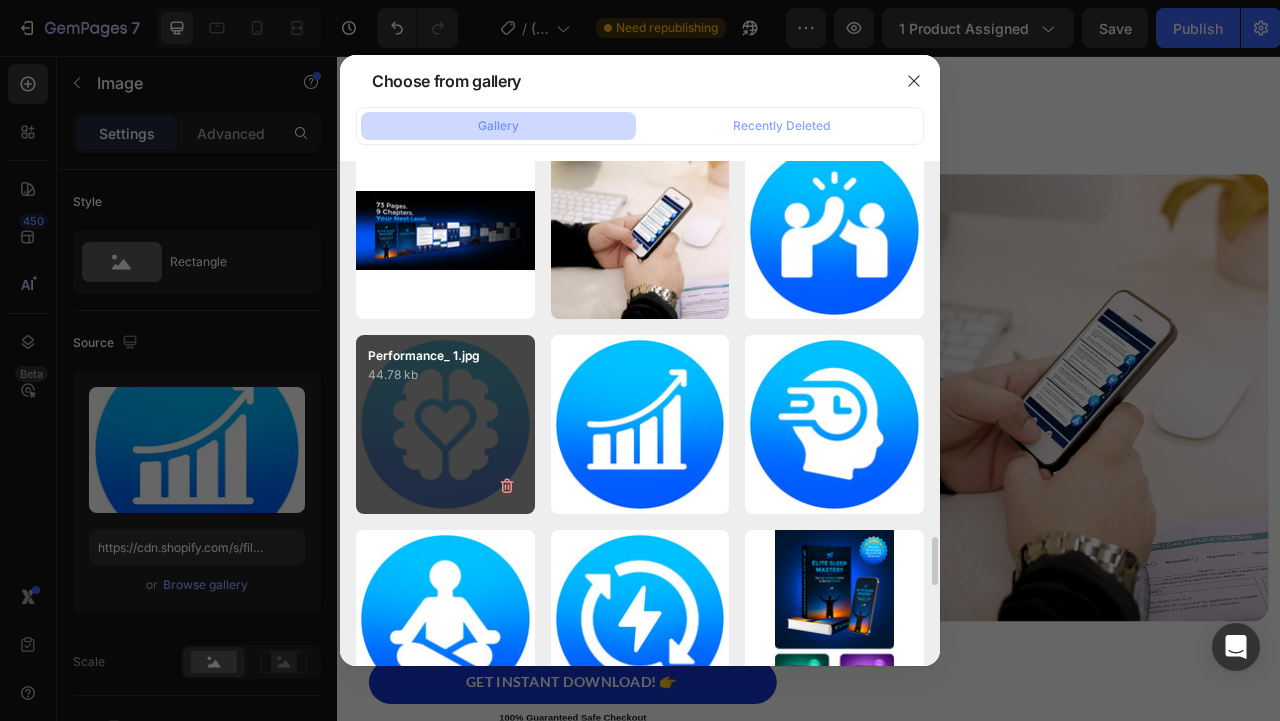 click on "Performance_ 1.jpg 44.78 kb" at bounding box center [445, 424] 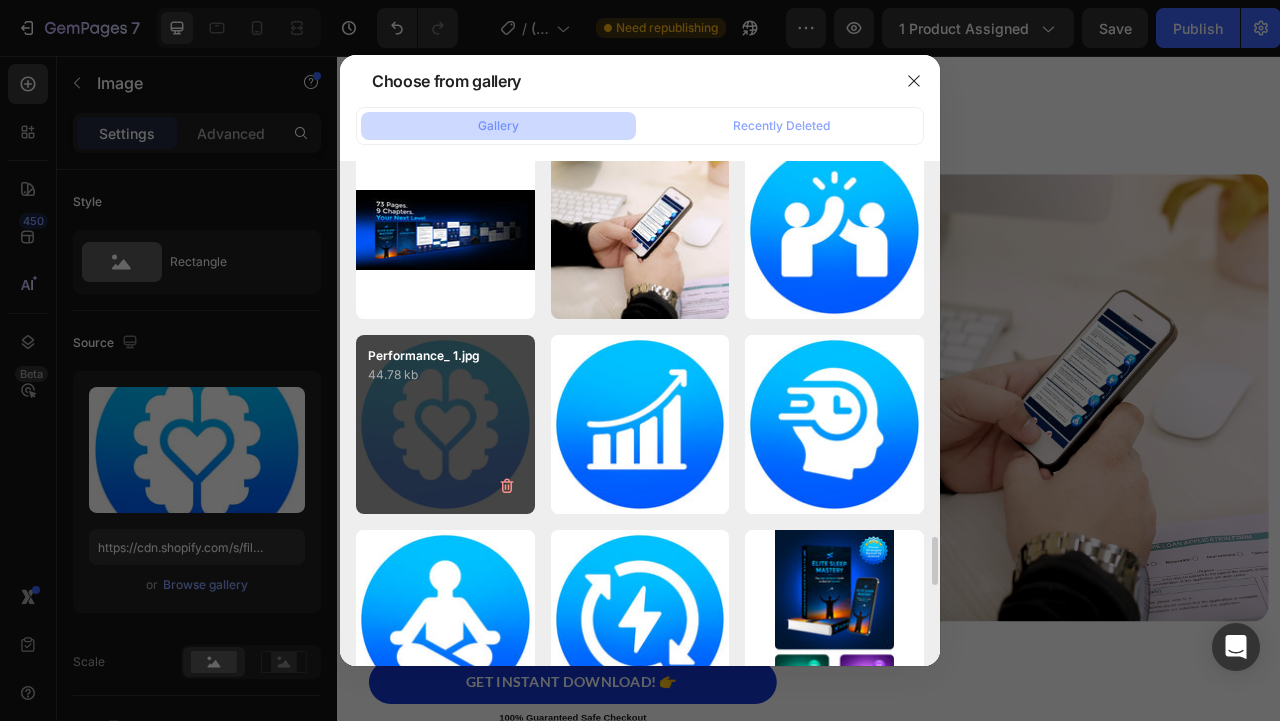 type on "https://cdn.shopify.com/s/files/1/0915/1358/6028/files/gempages_563064483002450955-032611d3-2830-4e72-9017-6fce95714df2.jpg" 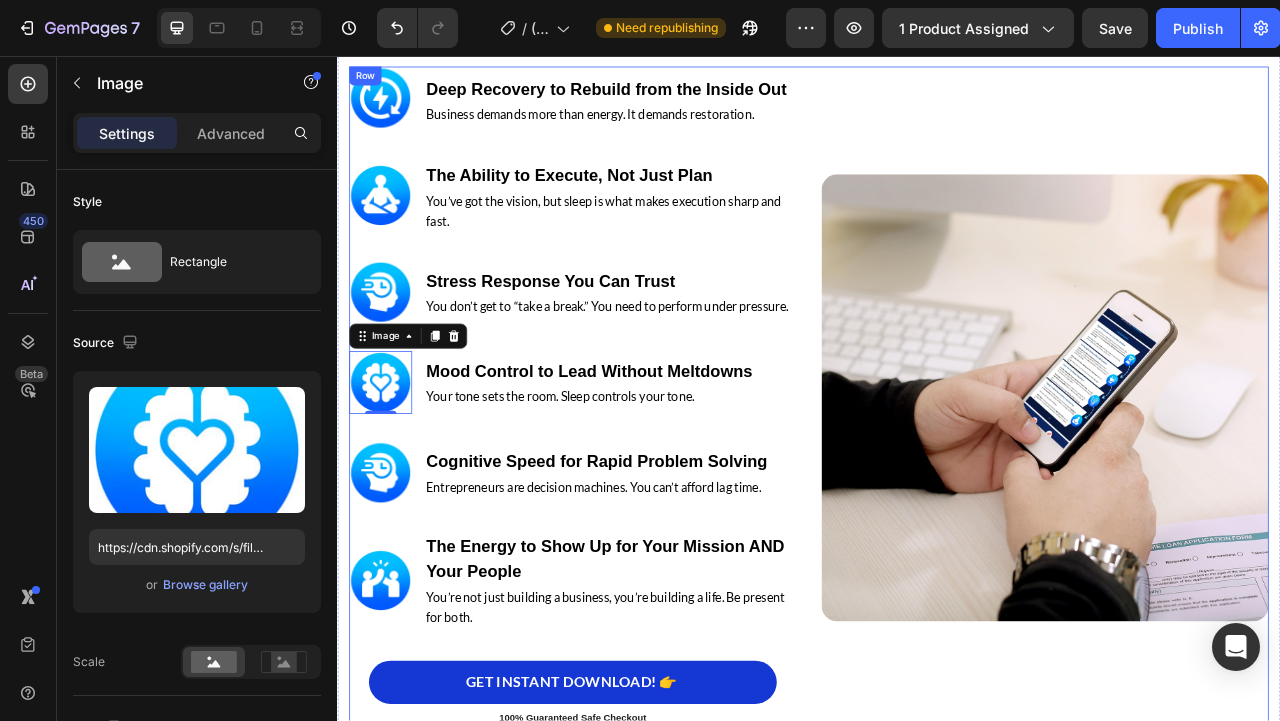 click on "Image Deep Recovery to Rebuild from the Inside Out Heading Business demands more than energy. It demands restoration. Text block Row Image The Ability to Execute, Not Just Plan Heading You’ve got the vision, but sleep is what makes execution sharp and fast. Text block Row Image Stress Response You Can Trust Heading You don’t get to “take a break.” You need to perform under pressure. Text block Row Image   0 Mood Control to Lead Without Meltdowns Heading Your tone sets the room. Sleep controls your tone. Text block Row Image Cognitive Speed for Rapid Problem Solving Heading Entrepreneurs are decision machines. You can’t afford lag time. Text block Row Image The Energy to Show Up for Your Mission AND Your People Heading You’re not just building a business, you’re building a life. Be present for both. Text block Row GET INSTANT DOWNLOAD! 👉 Add to Cart 100% Guaranteed Safe Checkout Text block Product Image Row" at bounding box center (937, 491) 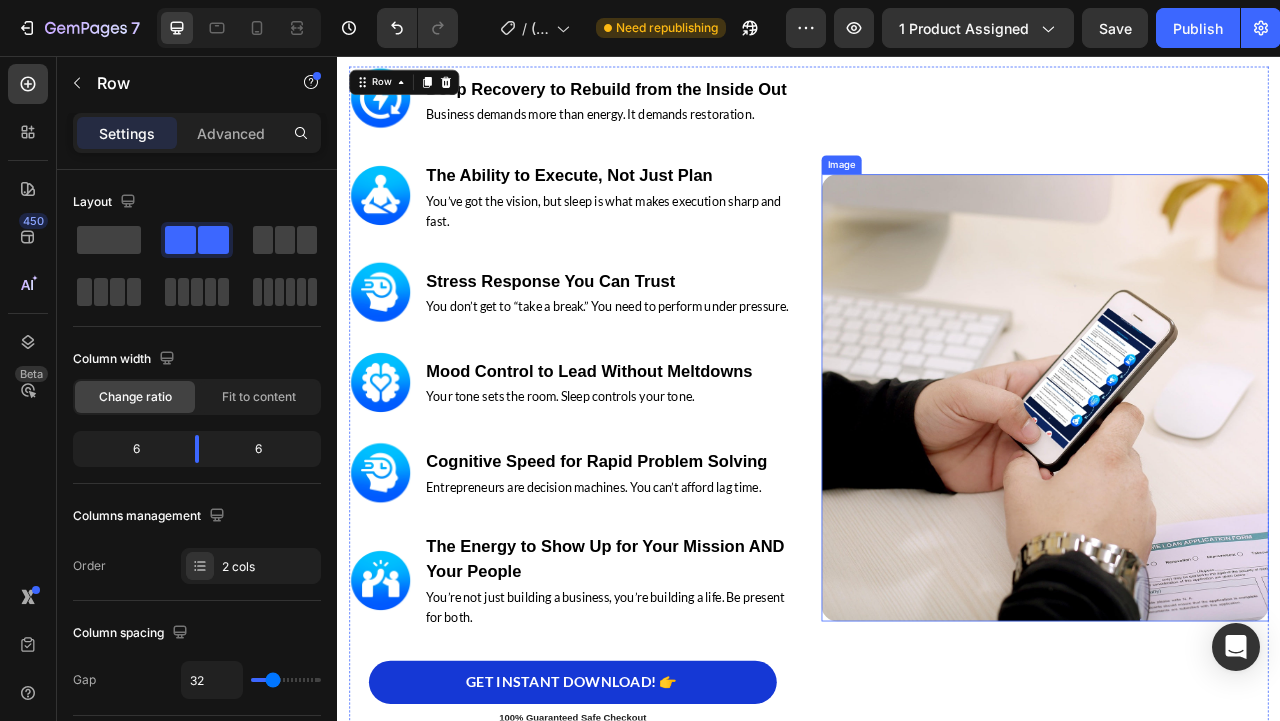 click at bounding box center [1237, 491] 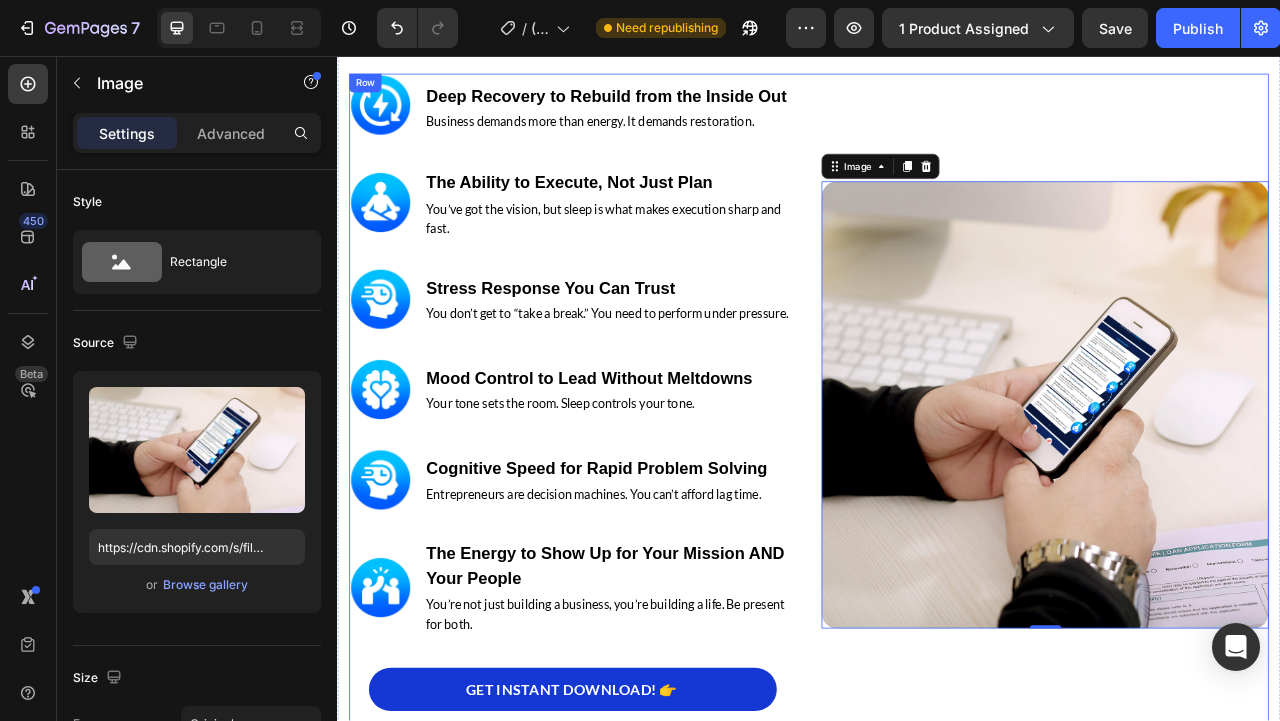 scroll, scrollTop: 4797, scrollLeft: 0, axis: vertical 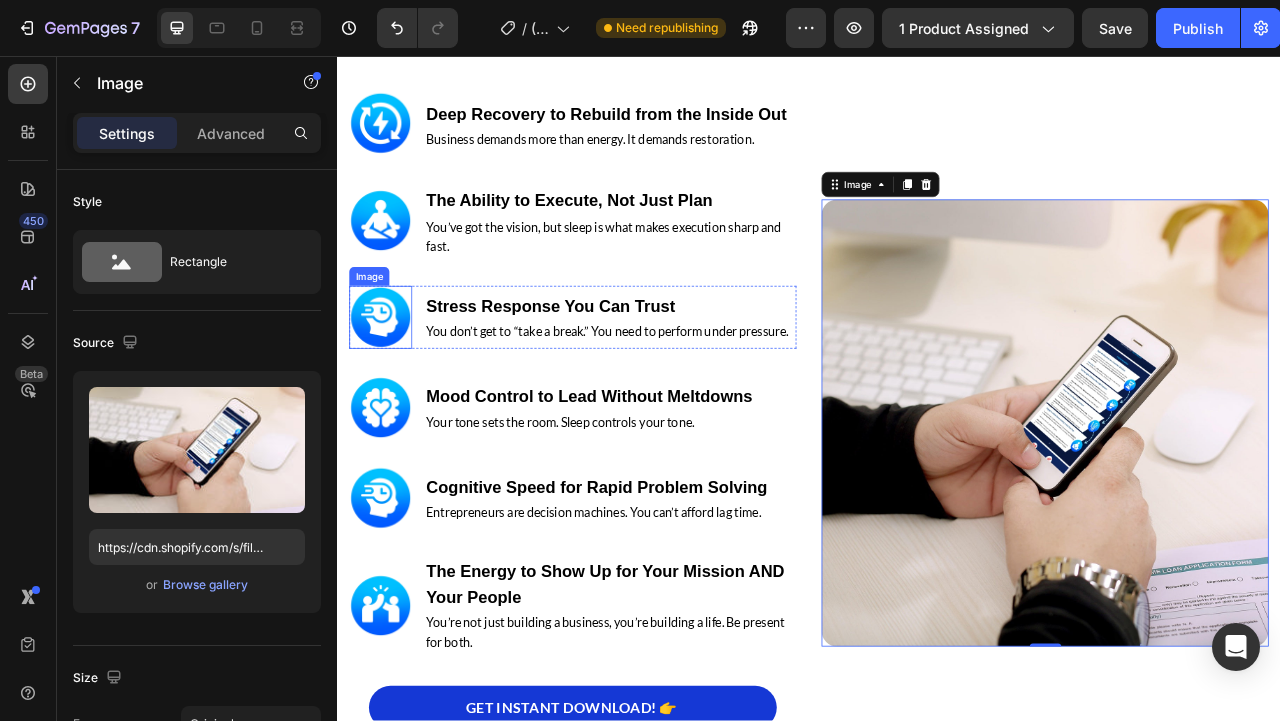 click at bounding box center (392, 389) 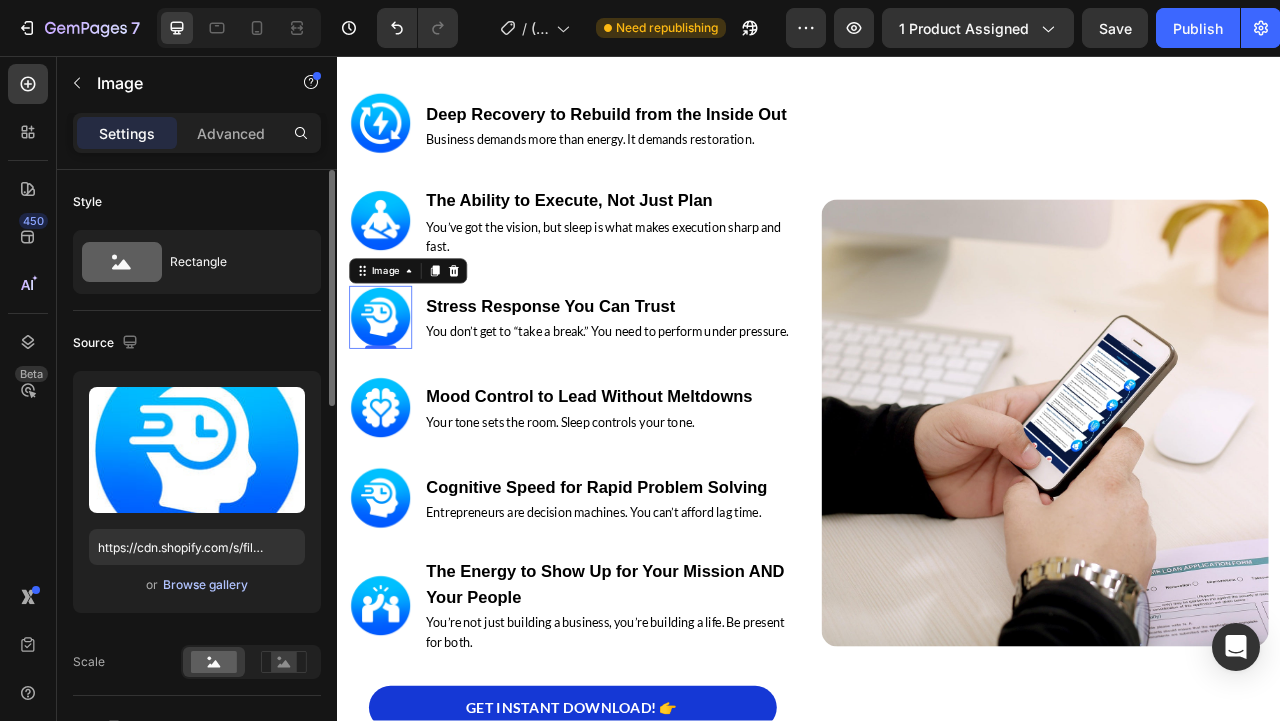click on "Browse gallery" at bounding box center [205, 585] 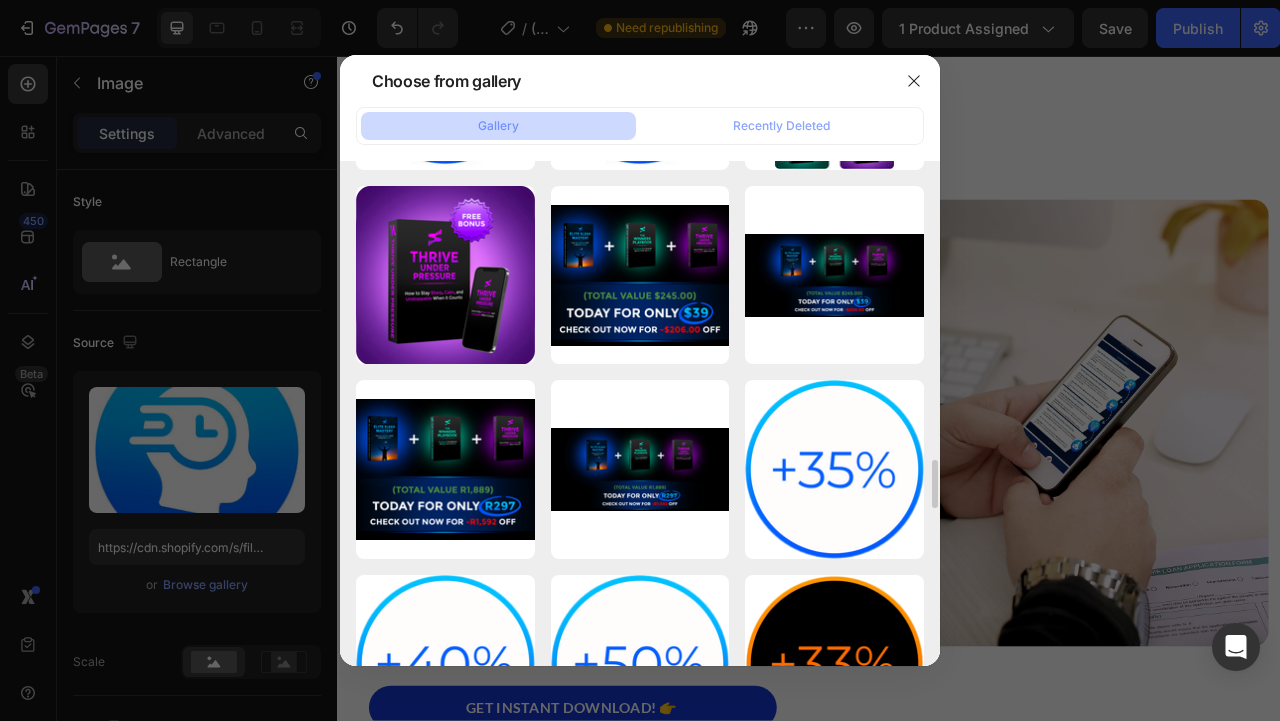 scroll, scrollTop: 4059, scrollLeft: 0, axis: vertical 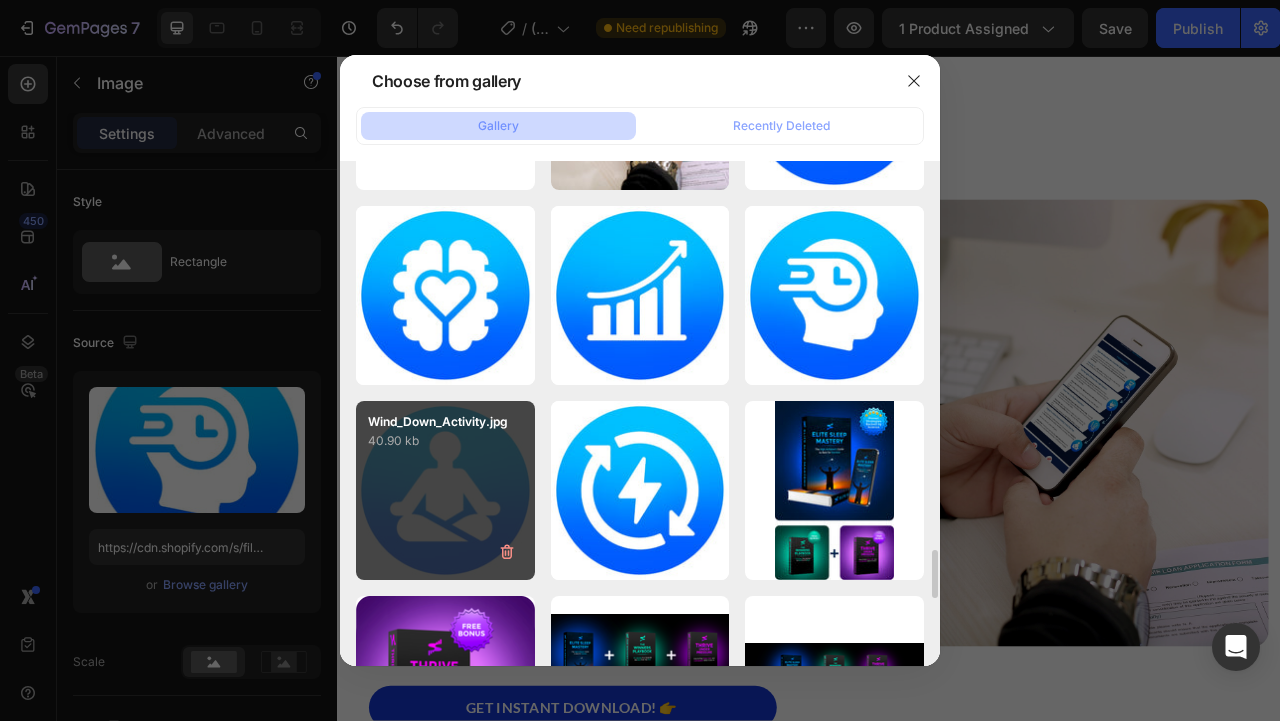 click on "Wind_Down_Activity.jpg 40.90 kb" at bounding box center (445, 490) 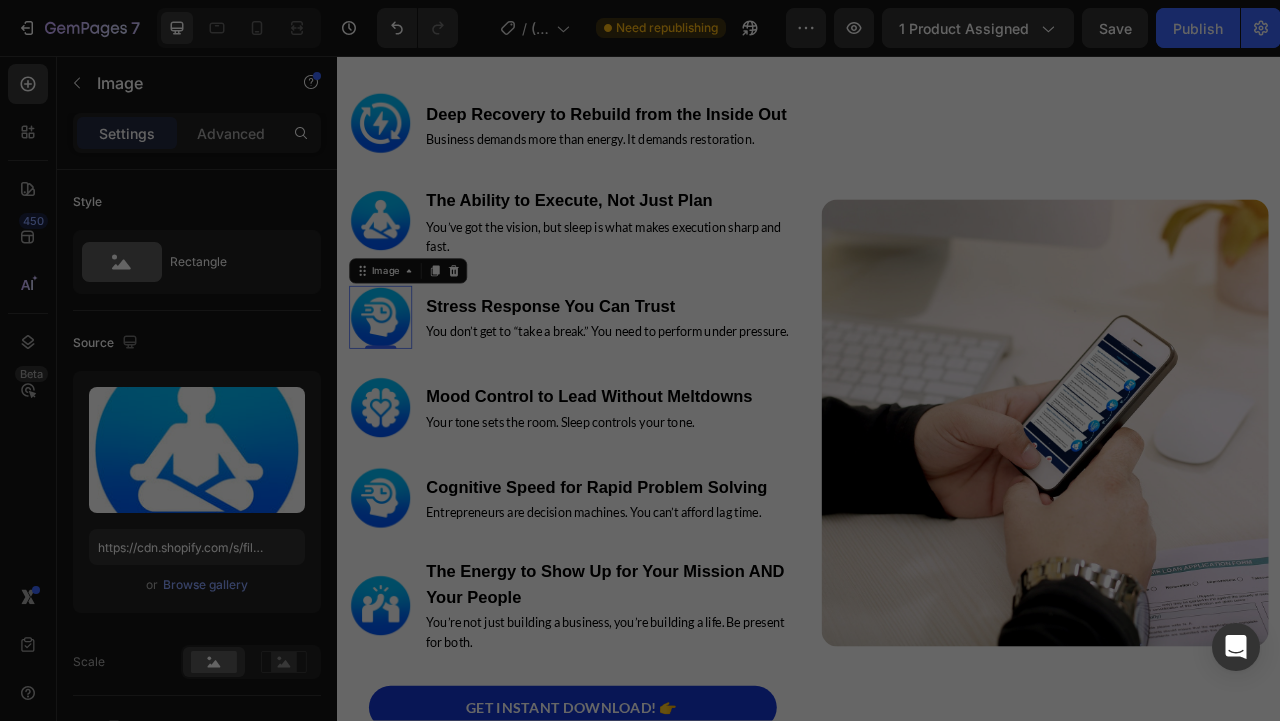 type on "https://cdn.shopify.com/s/files/1/0915/1358/6028/files/gempages_563064483002450955-0c72297d-1888-4298-89ee-b1c531e9bdcf.jpg" 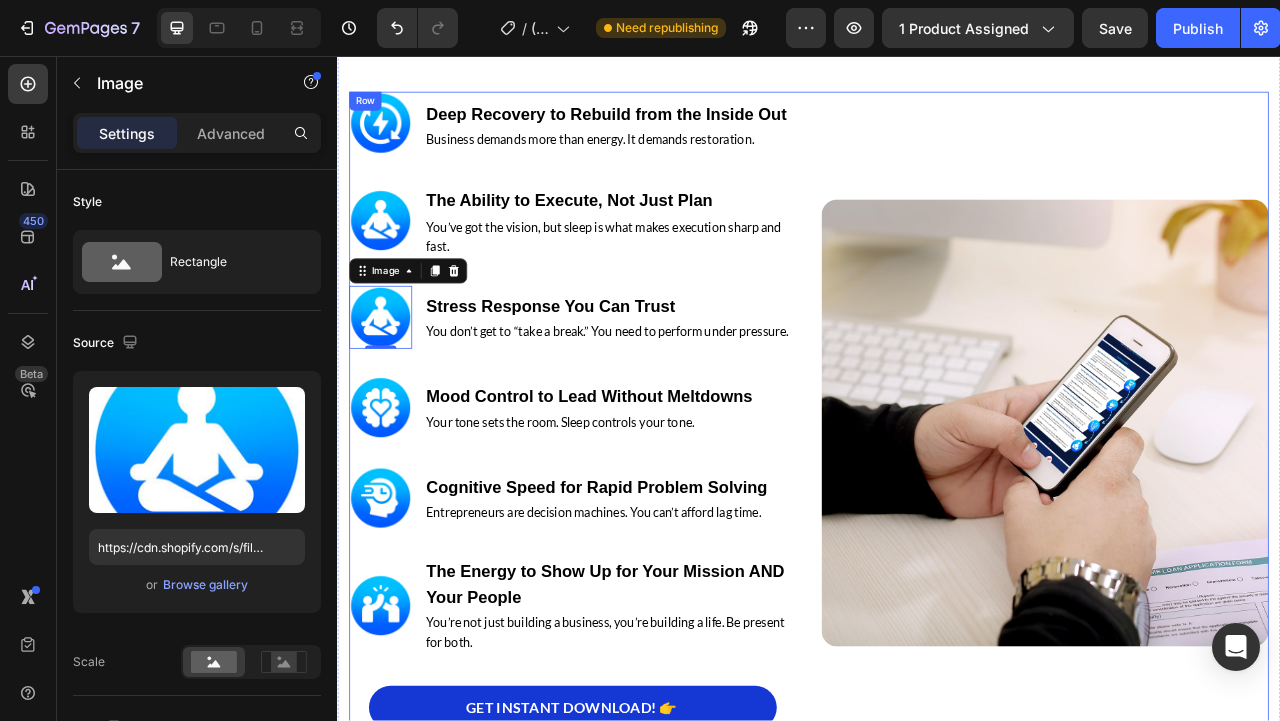 click on "Image Deep Recovery to Rebuild from the Inside Out Heading Business demands more than energy. It demands restoration. Text block Row Image The Ability to Execute, Not Just Plan Heading You’ve got the vision, but sleep is what makes execution sharp and fast. Text block Row Image   0 Stress Response You Can Trust Heading You don’t get to “take a break.” You need to perform under pressure. Text block Row Image Mood Control to Lead Without Meltdowns Heading Your tone sets the room. Sleep controls your tone. Text block Row Image Cognitive Speed for Rapid Problem Solving Heading Entrepreneurs are decision machines. You can’t afford lag time. Text block Row Image The Energy to Show Up for Your Mission AND Your People Heading You’re not just building a business, you’re building a life. Be present for both. Text block Row GET INSTANT DOWNLOAD! 👉 Add to Cart 100% Guaranteed Safe Checkout Text block Product Image Row" at bounding box center (937, 523) 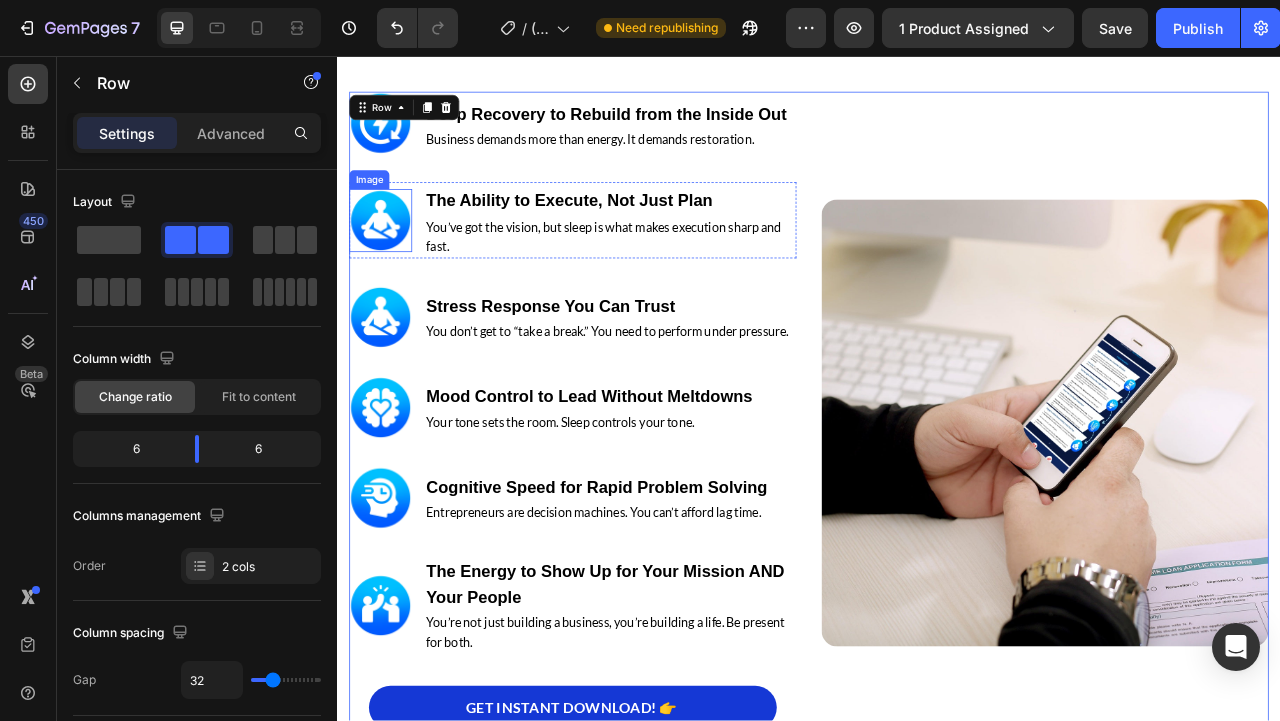 click at bounding box center (392, 266) 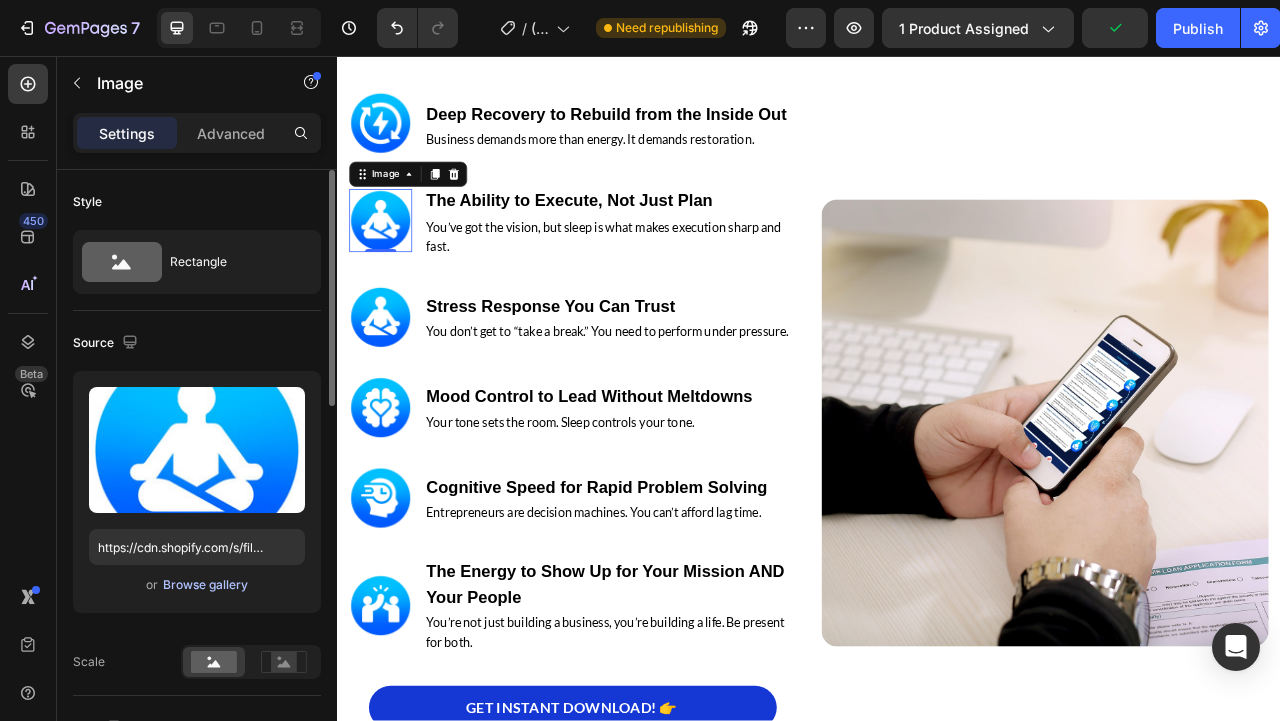 click on "Browse gallery" at bounding box center [205, 585] 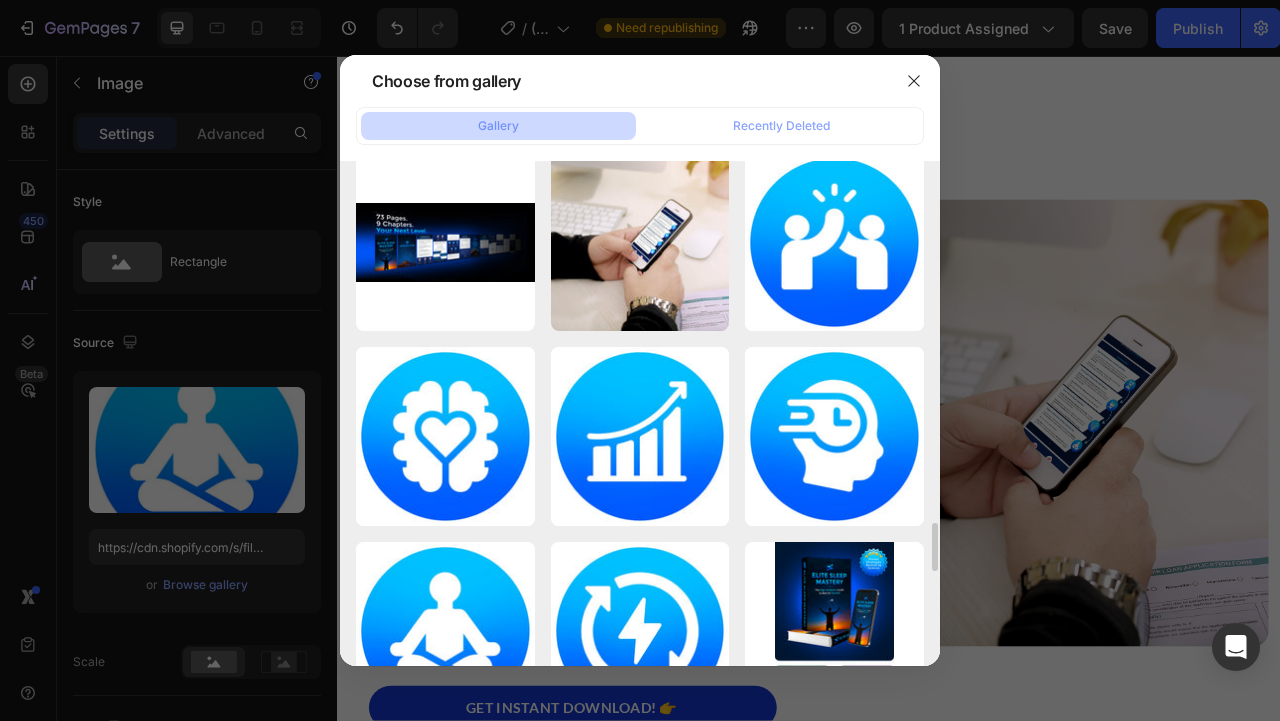 scroll, scrollTop: 3906, scrollLeft: 0, axis: vertical 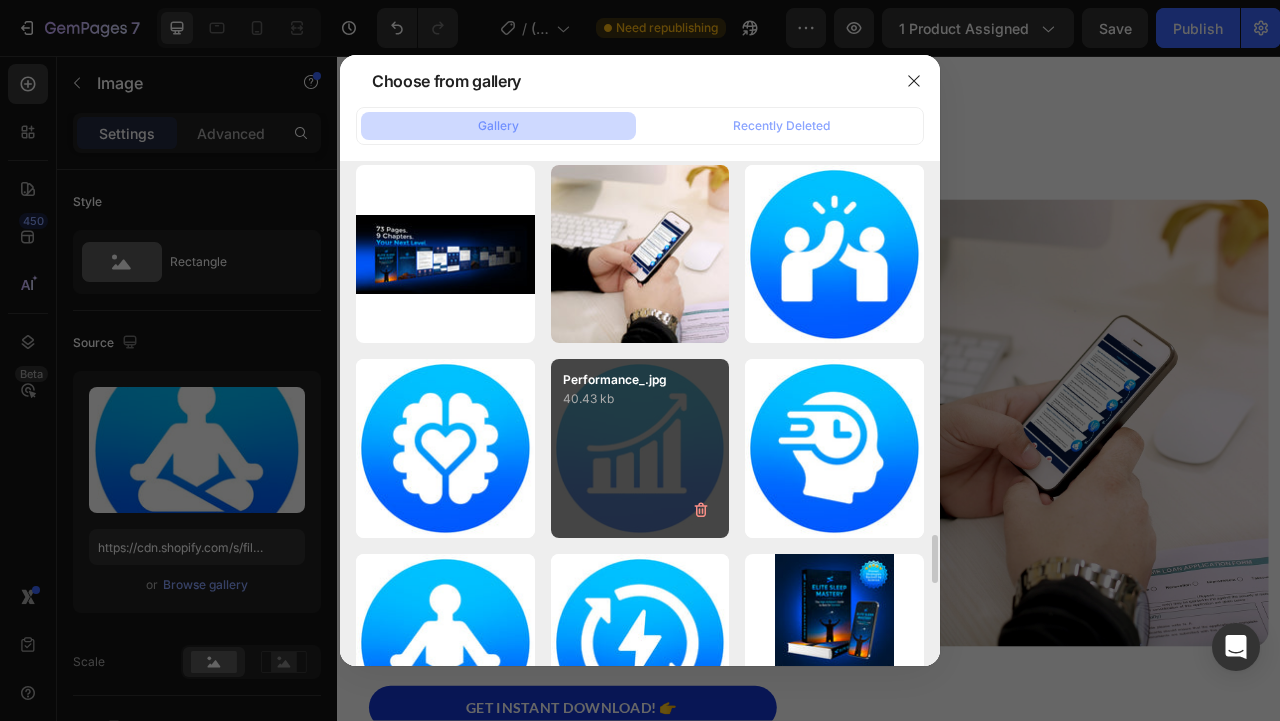 click on "Performance_.jpg 40.43 kb" at bounding box center (640, 448) 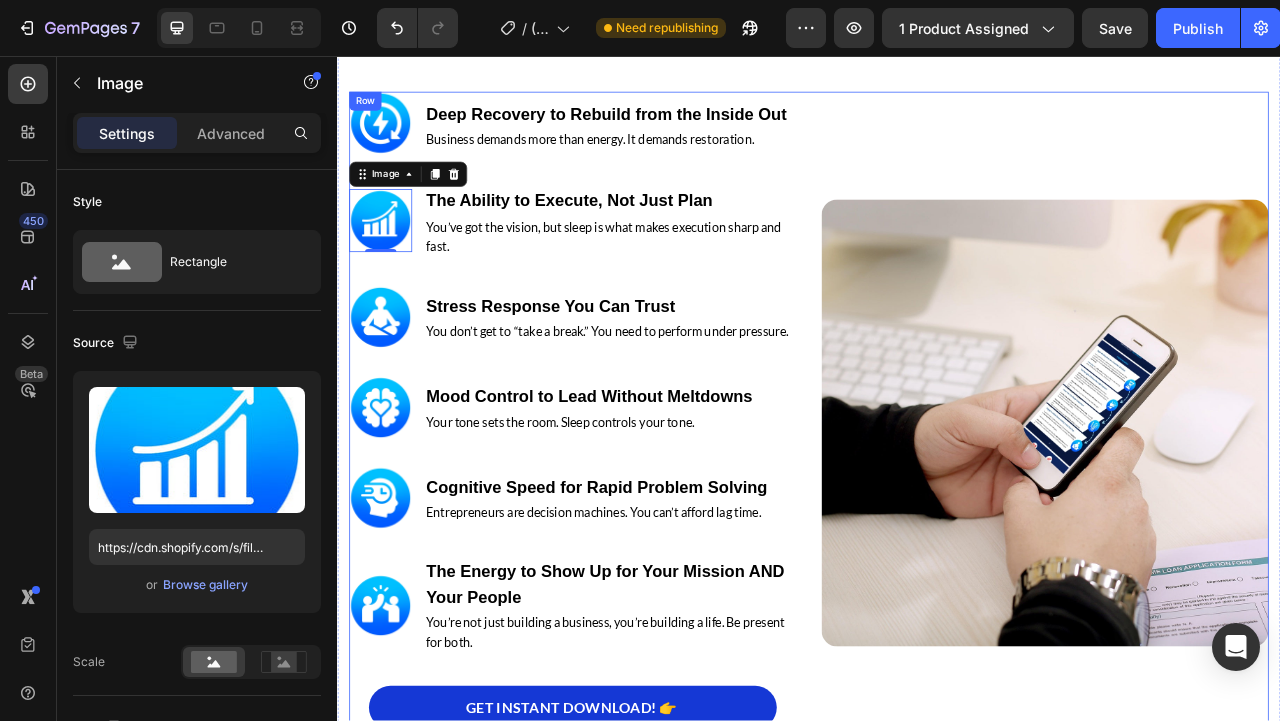 click on "Image Deep Recovery to Rebuild from the Inside Out Heading Business demands more than energy. It demands restoration. Text block Row Image   0 The Ability to Execute, Not Just Plan Heading You’ve got the vision, but sleep is what makes execution sharp and fast. Text block Row Image Stress Response You Can Trust Heading You don’t get to “take a break.” You need to perform under pressure. Text block Row Image Mood Control to Lead Without Meltdowns Heading Your tone sets the room. Sleep controls your tone. Text block Row Image Cognitive Speed for Rapid Problem Solving Heading Entrepreneurs are decision machines. You can’t afford lag time. Text block Row Image The Energy to Show Up for Your Mission AND Your People Heading You’re not just building a business, you’re building a life. Be present for both. Text block Row GET INSTANT DOWNLOAD! 👉 Add to Cart 100% Guaranteed Safe Checkout Text block Product Image Row" at bounding box center [937, 523] 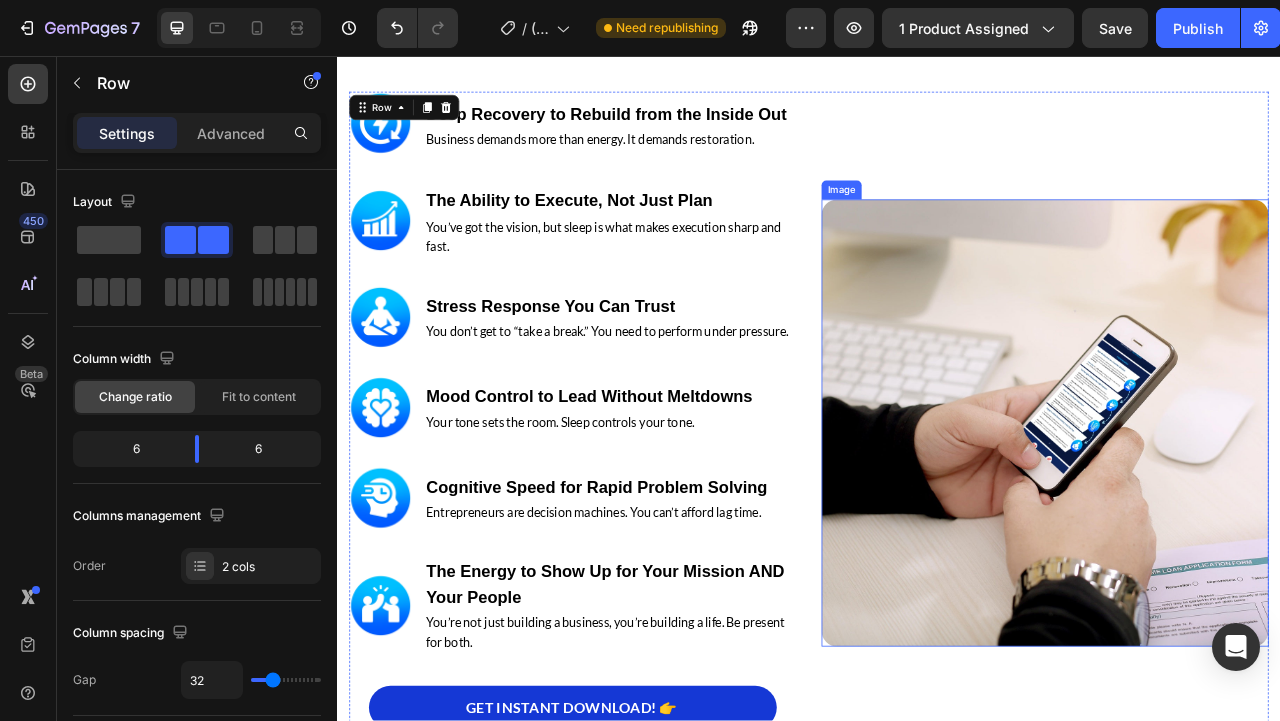 click at bounding box center (1237, 523) 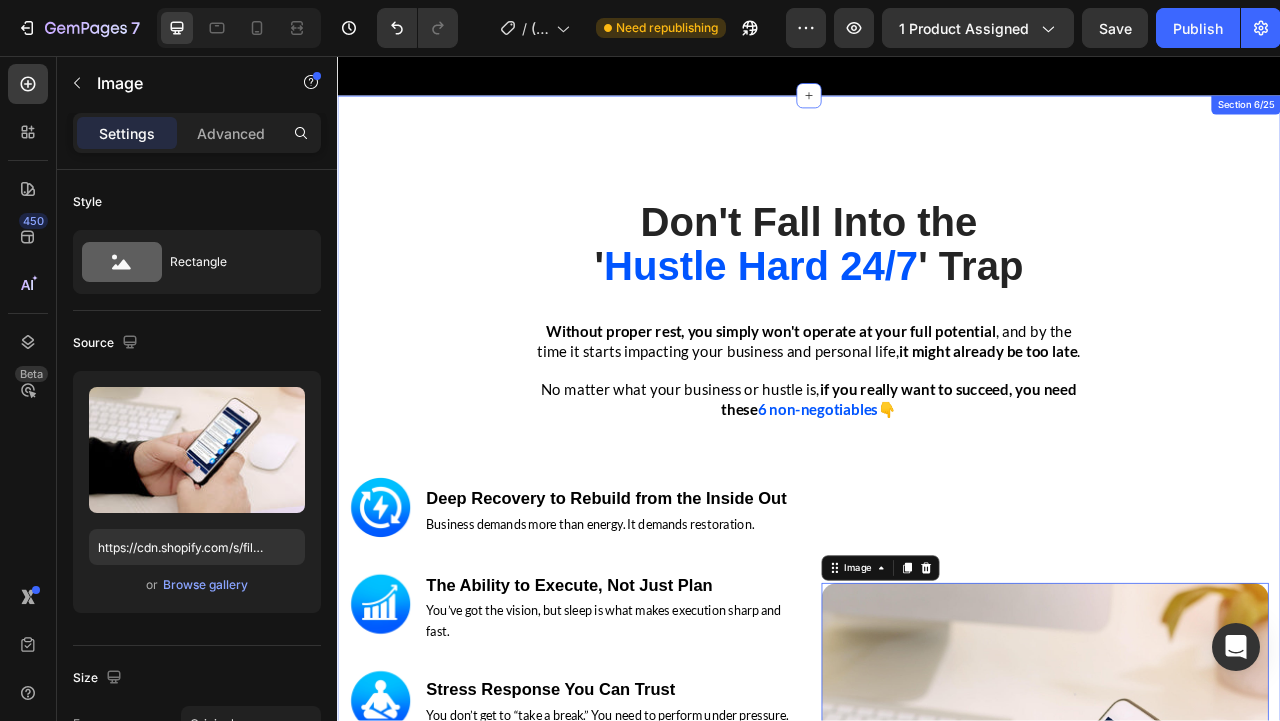 scroll, scrollTop: 4412, scrollLeft: 0, axis: vertical 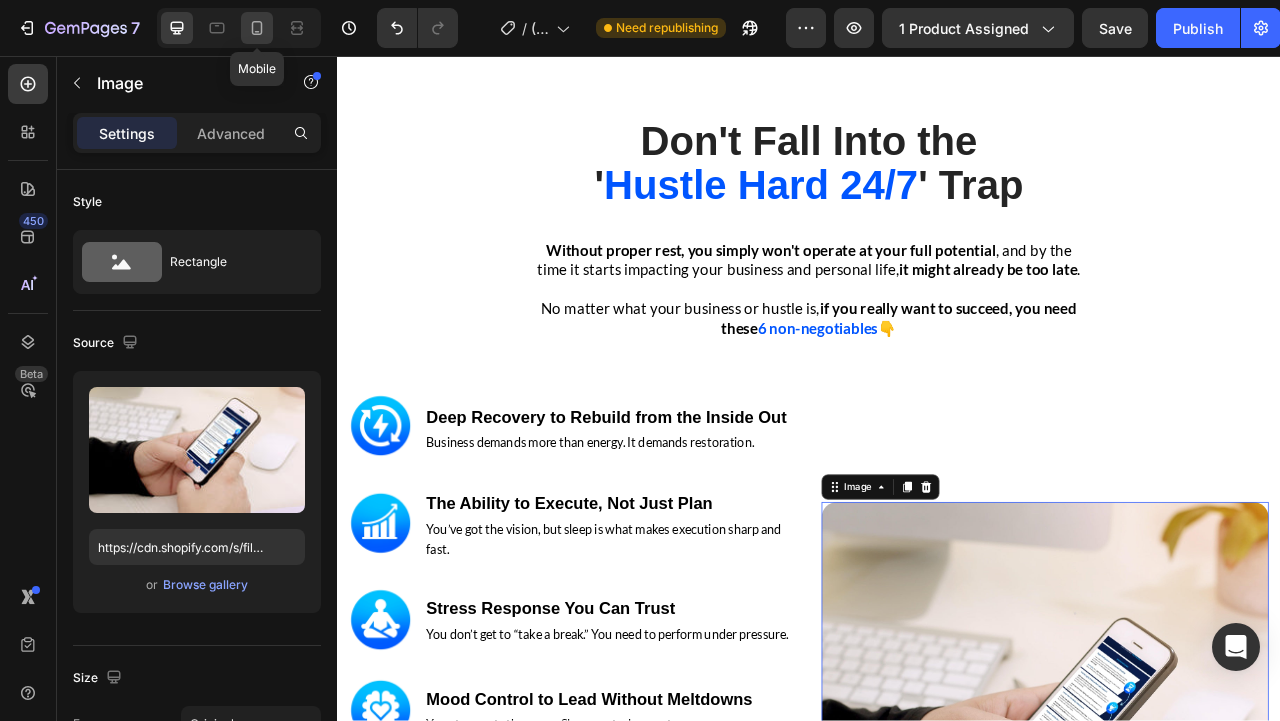 click 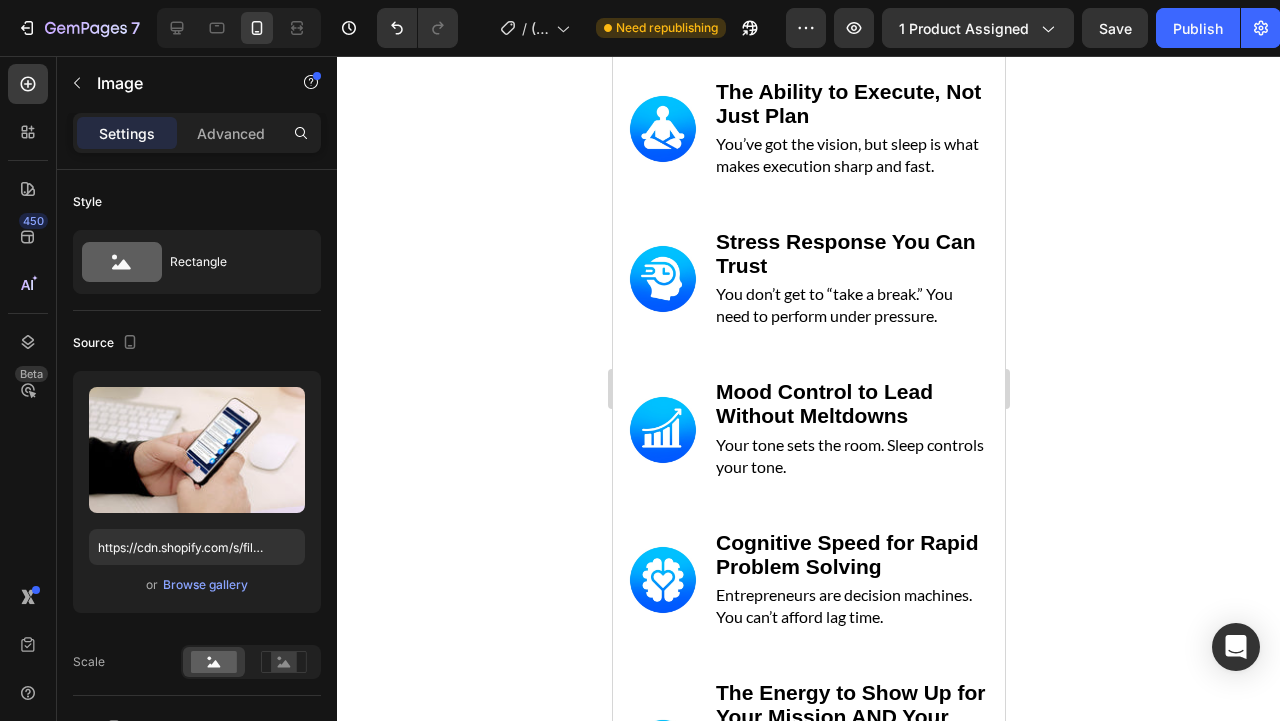 scroll, scrollTop: 5899, scrollLeft: 0, axis: vertical 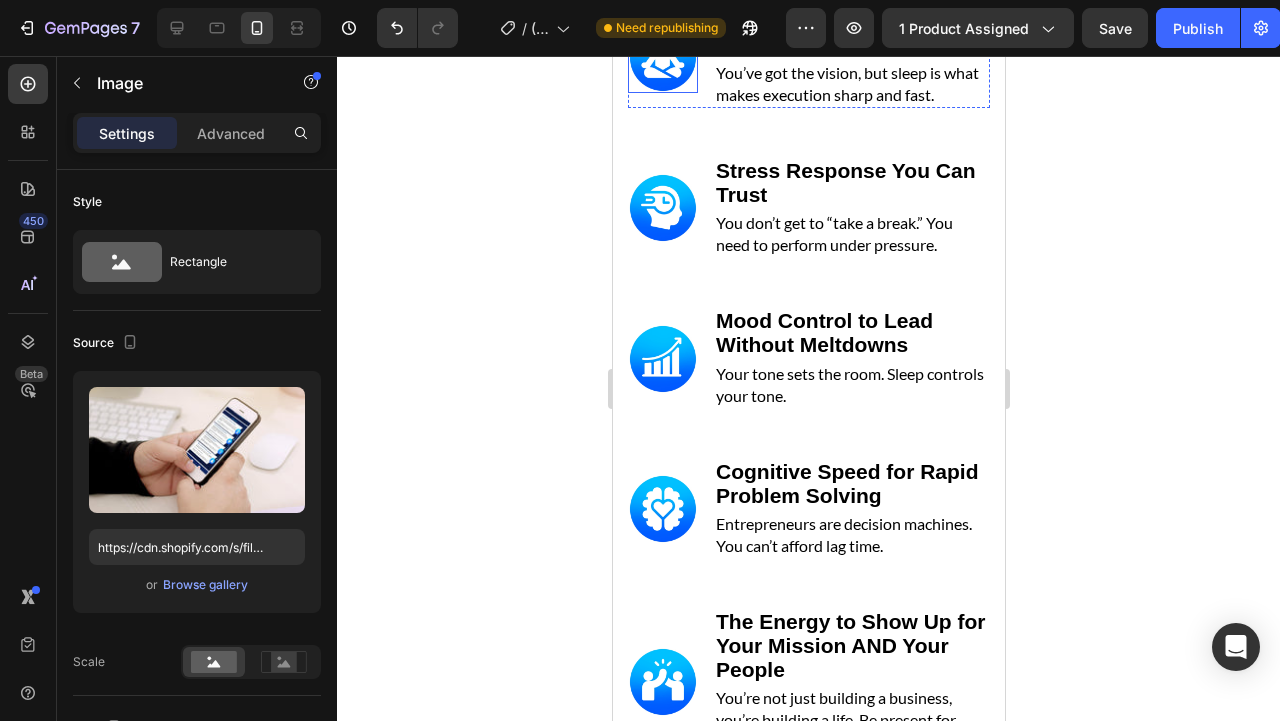 click at bounding box center [662, 58] 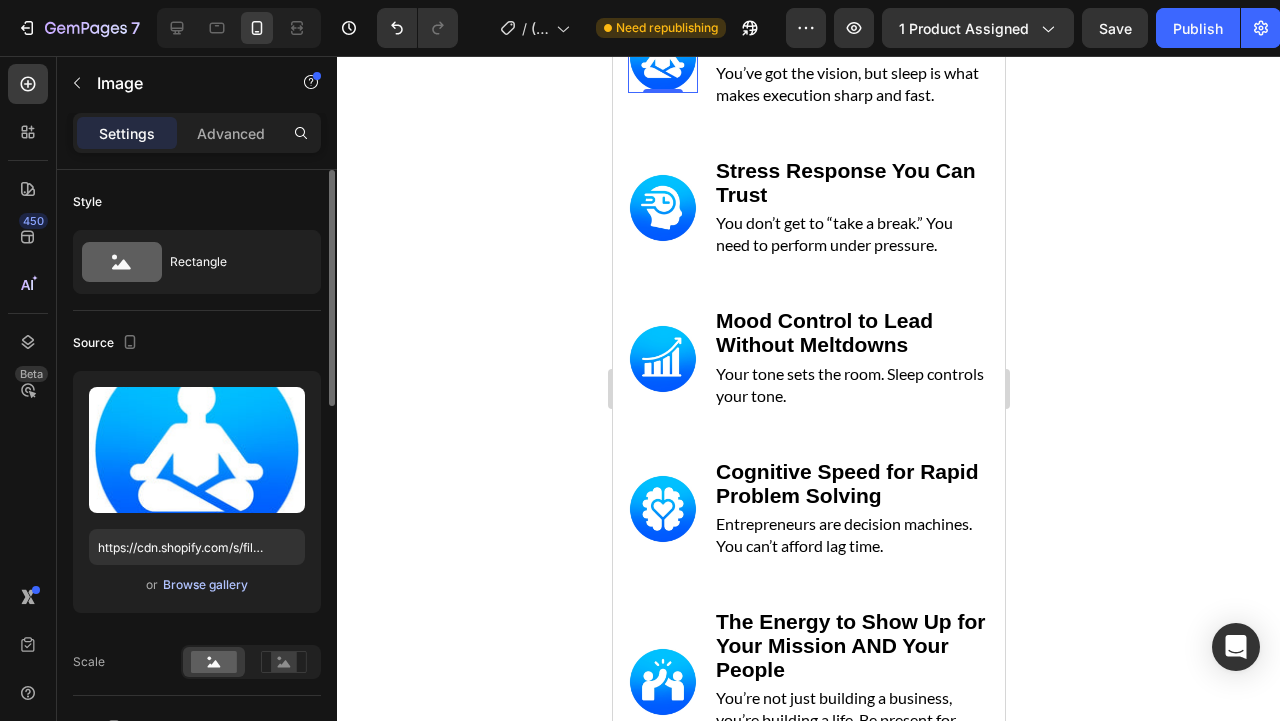 click on "Browse gallery" at bounding box center [205, 585] 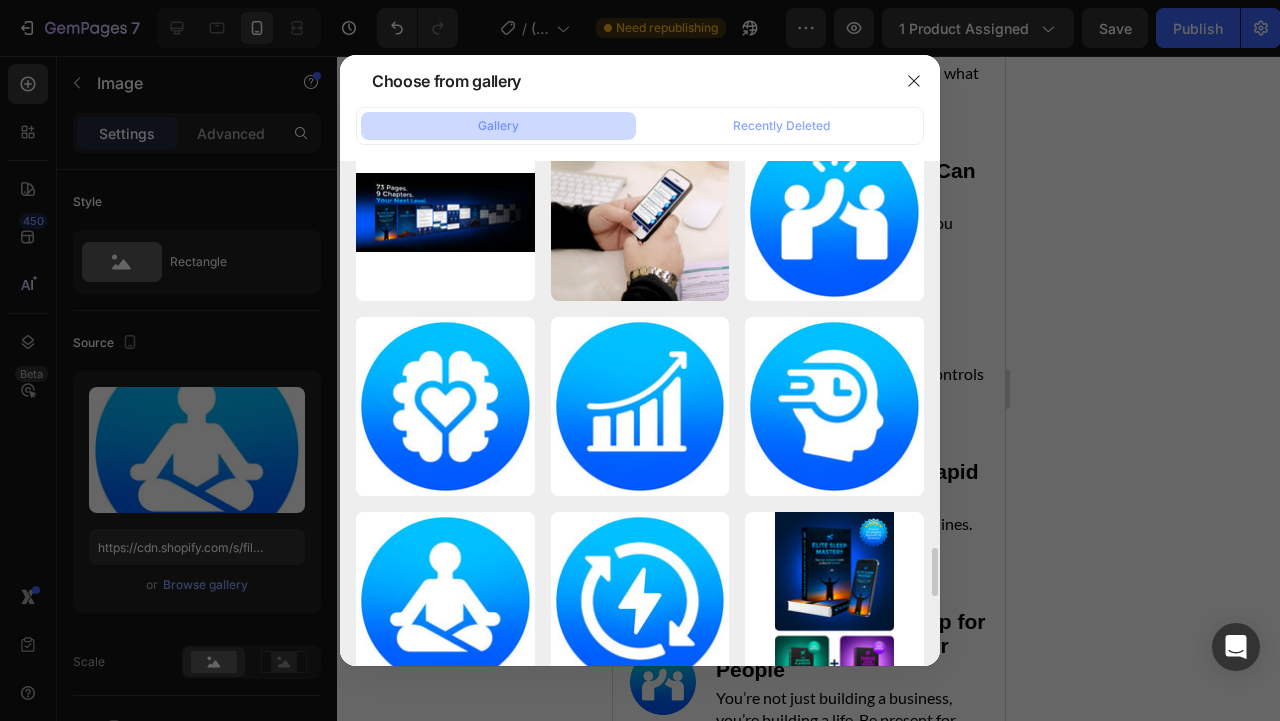 scroll, scrollTop: 3956, scrollLeft: 0, axis: vertical 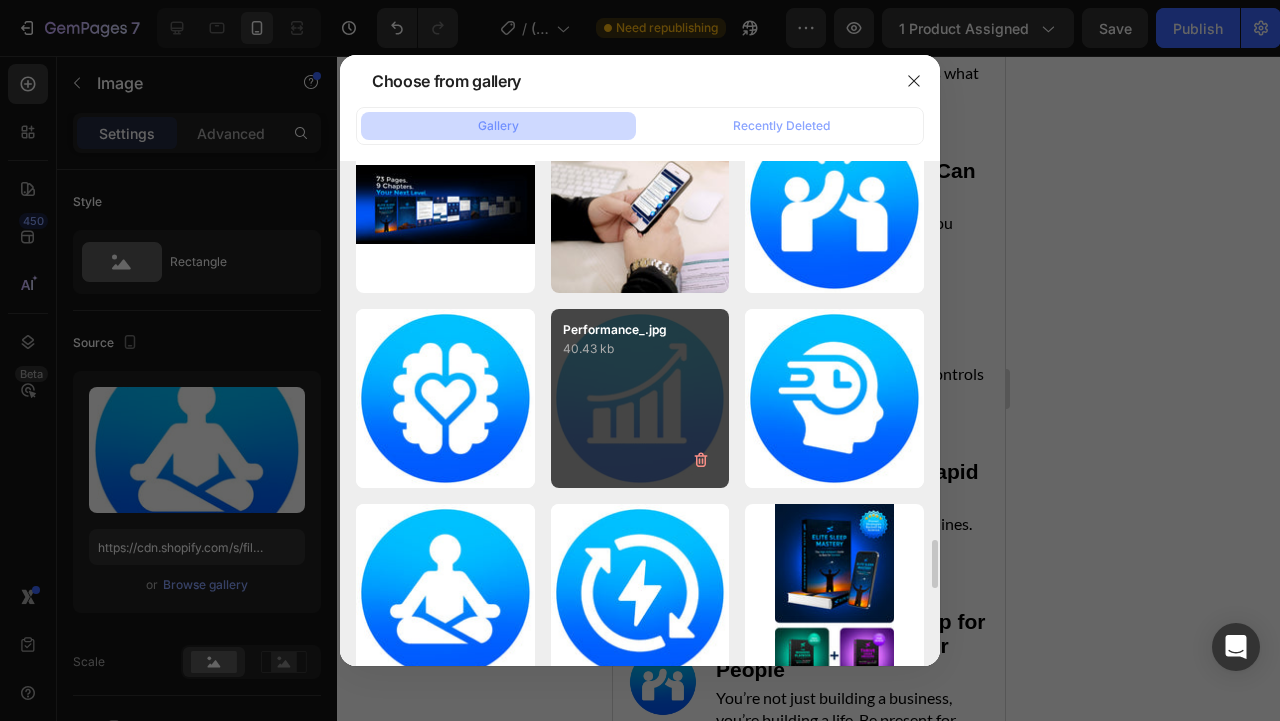 click on "Performance_.jpg 40.43 kb" at bounding box center [640, 398] 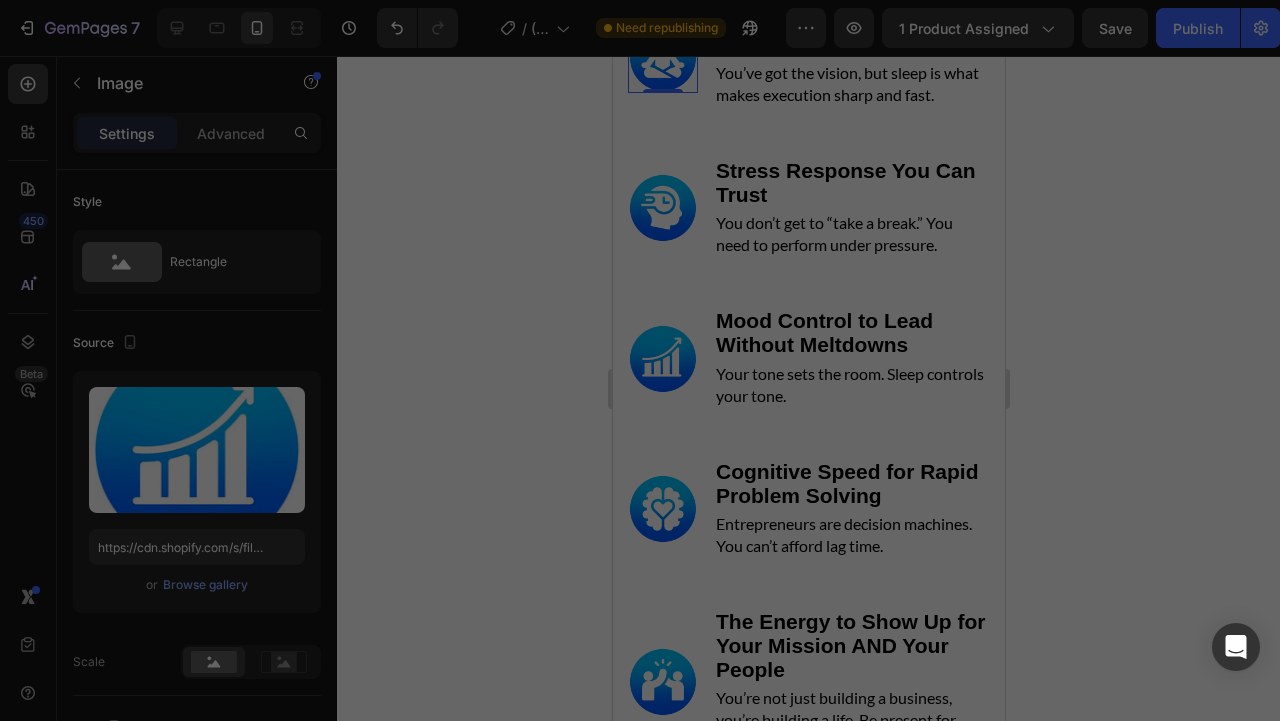 type on "https://cdn.shopify.com/s/files/1/0915/1358/6028/files/gempages_563064483002450955-f8ff3a7b-bd76-416f-9478-f7f44d60e294.jpg" 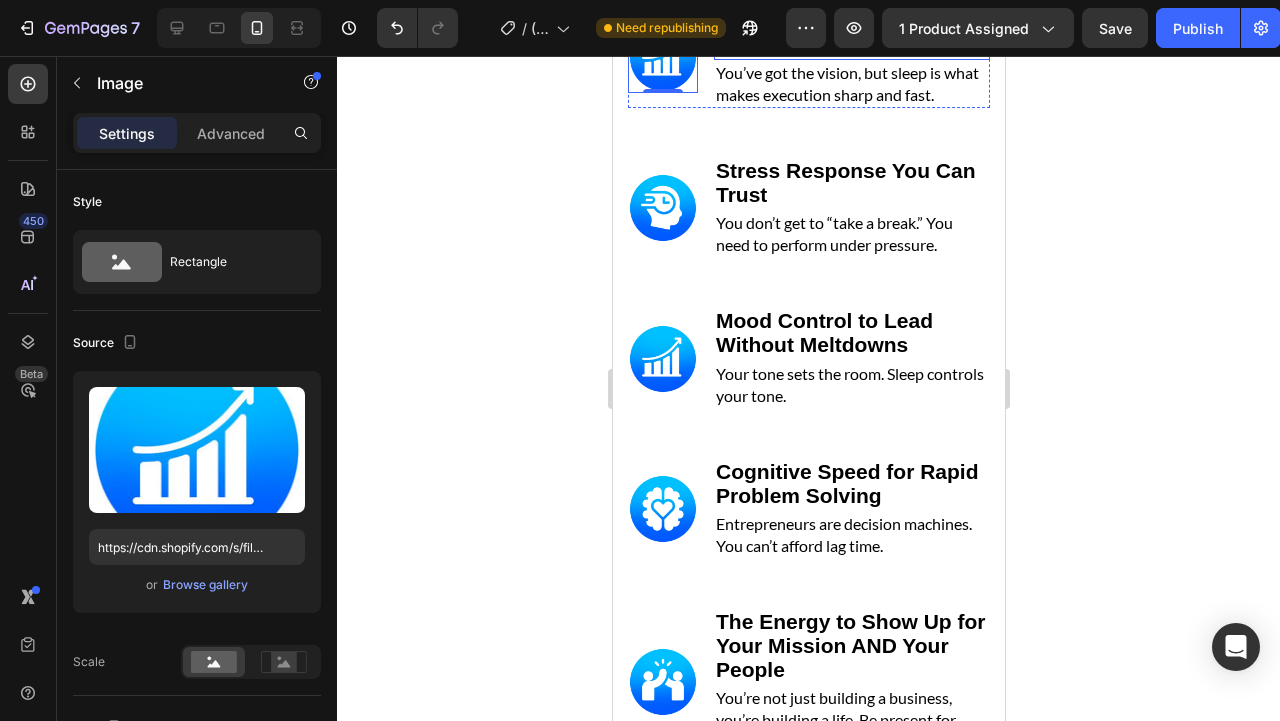 scroll, scrollTop: 6015, scrollLeft: 0, axis: vertical 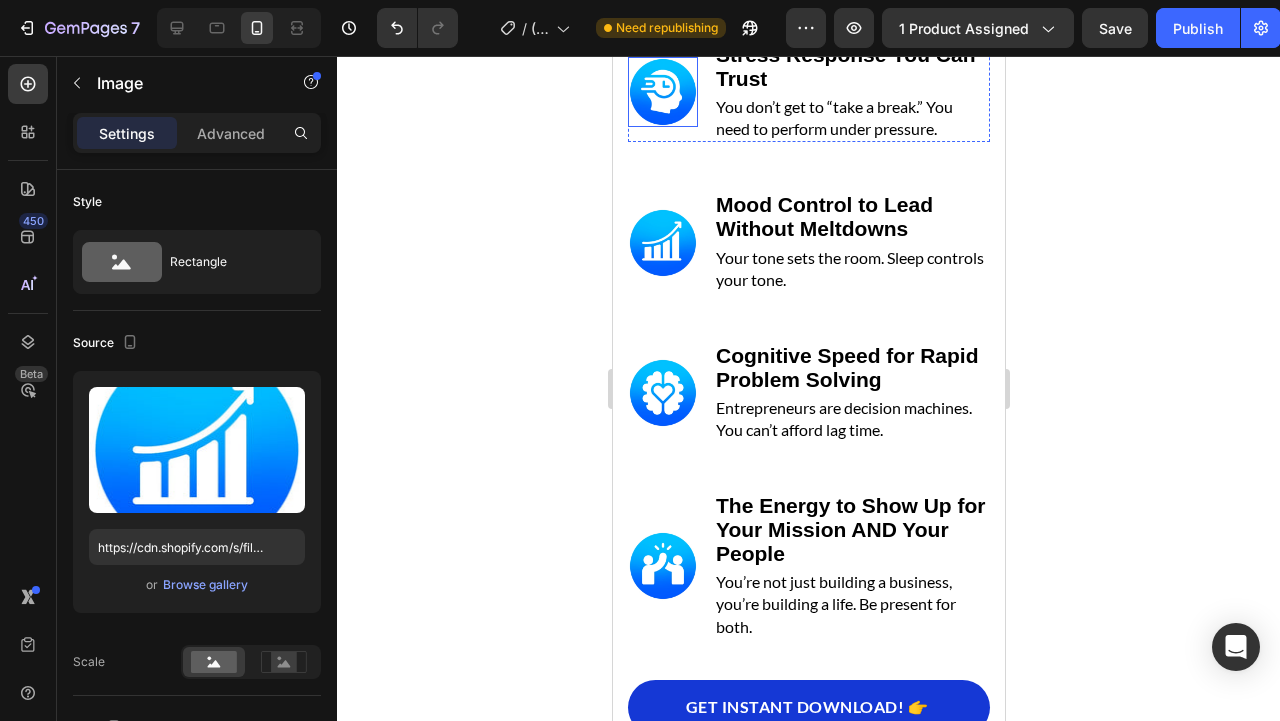 click at bounding box center (662, 92) 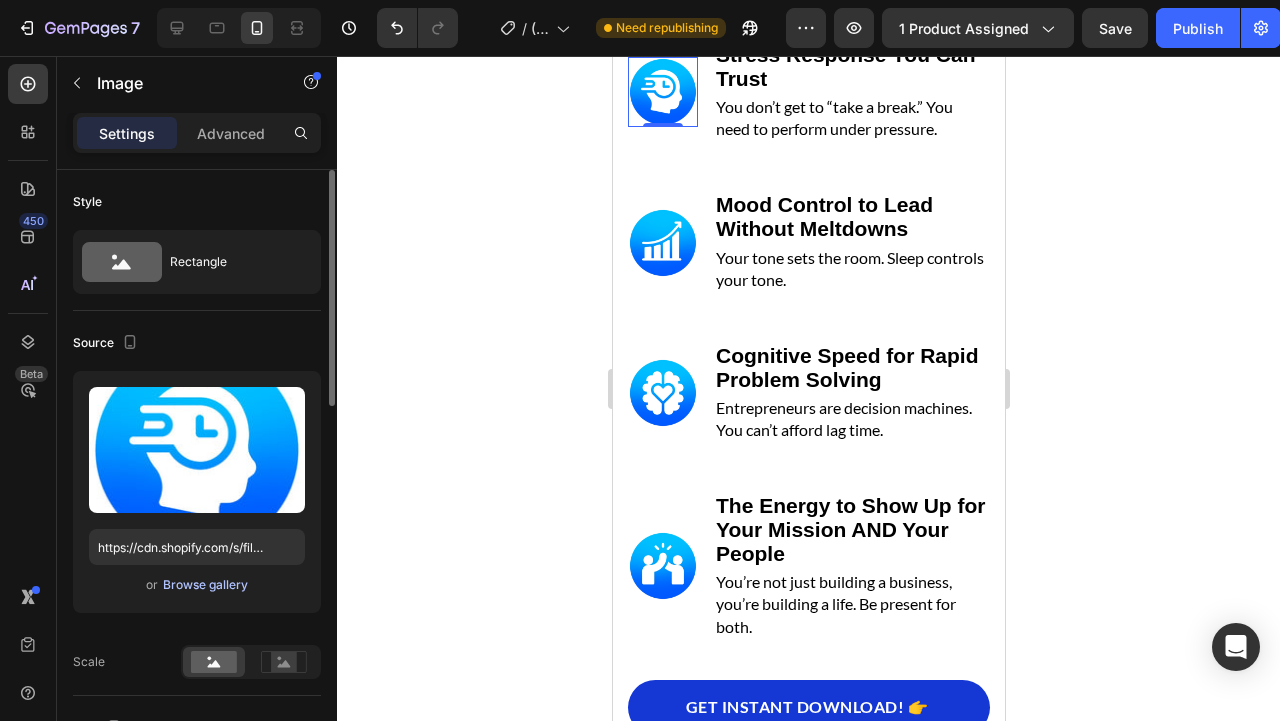 click on "Browse gallery" at bounding box center [205, 585] 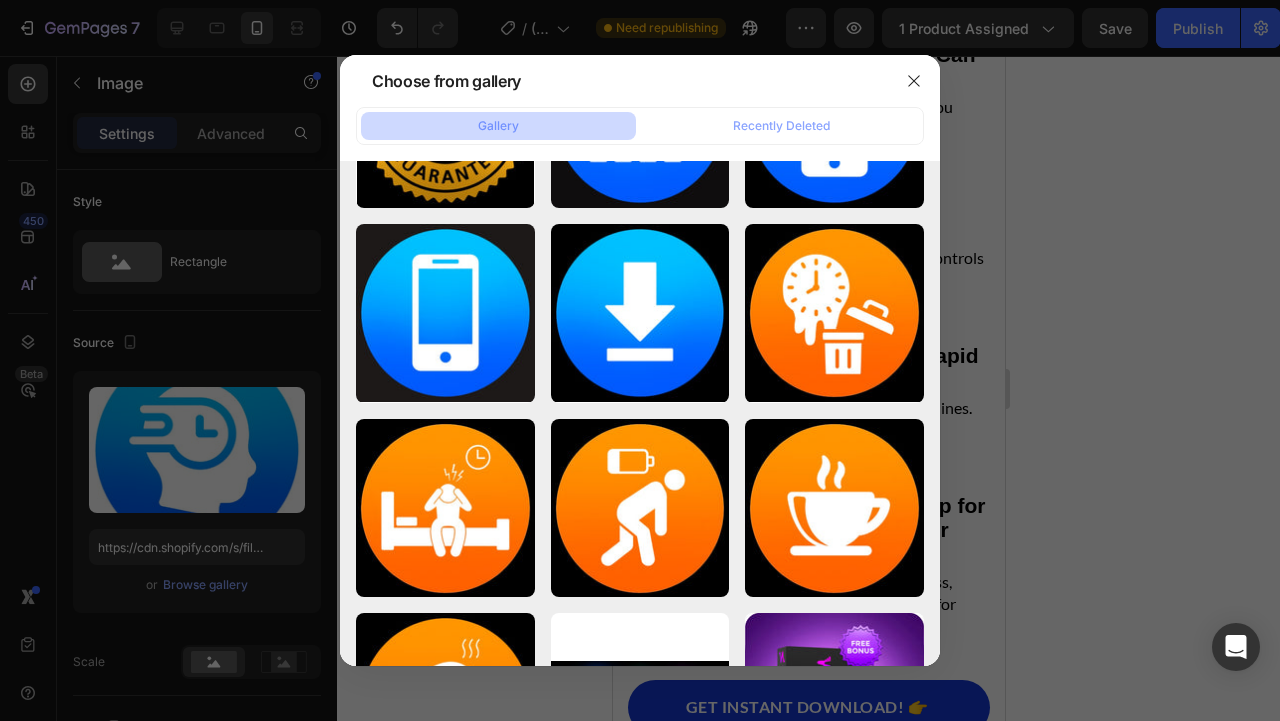 scroll, scrollTop: 3962, scrollLeft: 0, axis: vertical 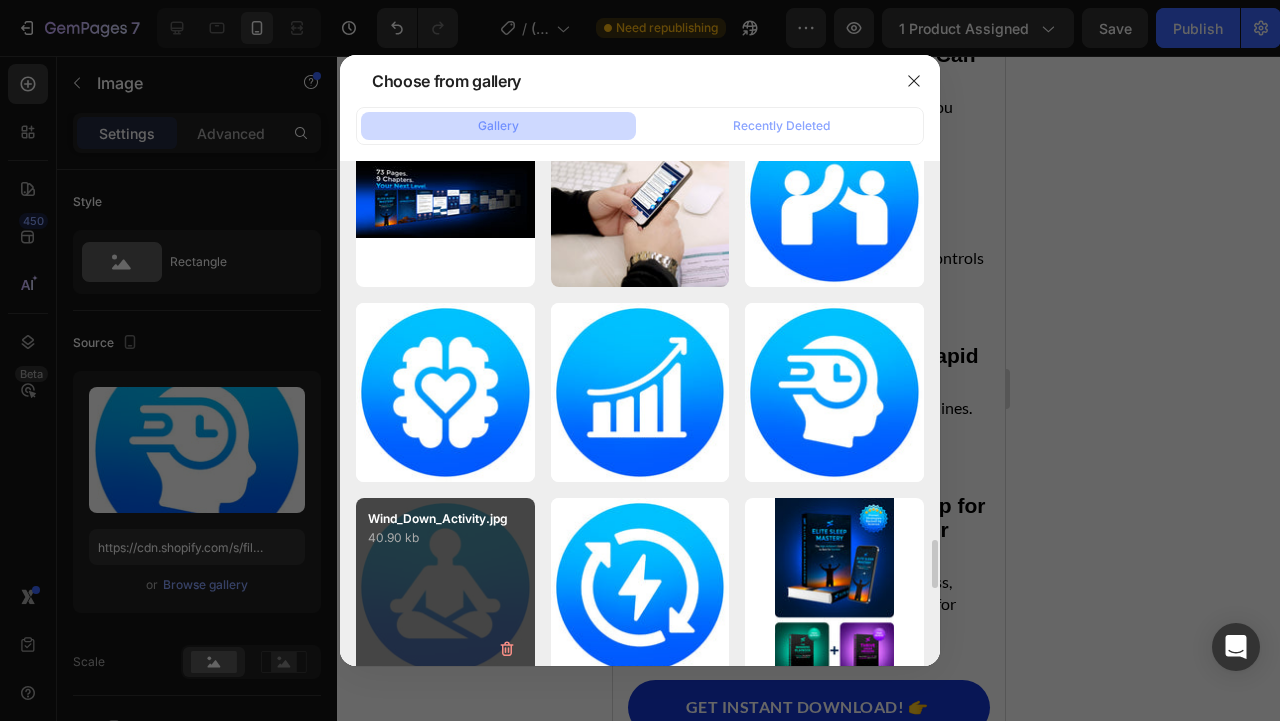 click on "Wind_Down_Activity.jpg 40.90 kb" at bounding box center [445, 587] 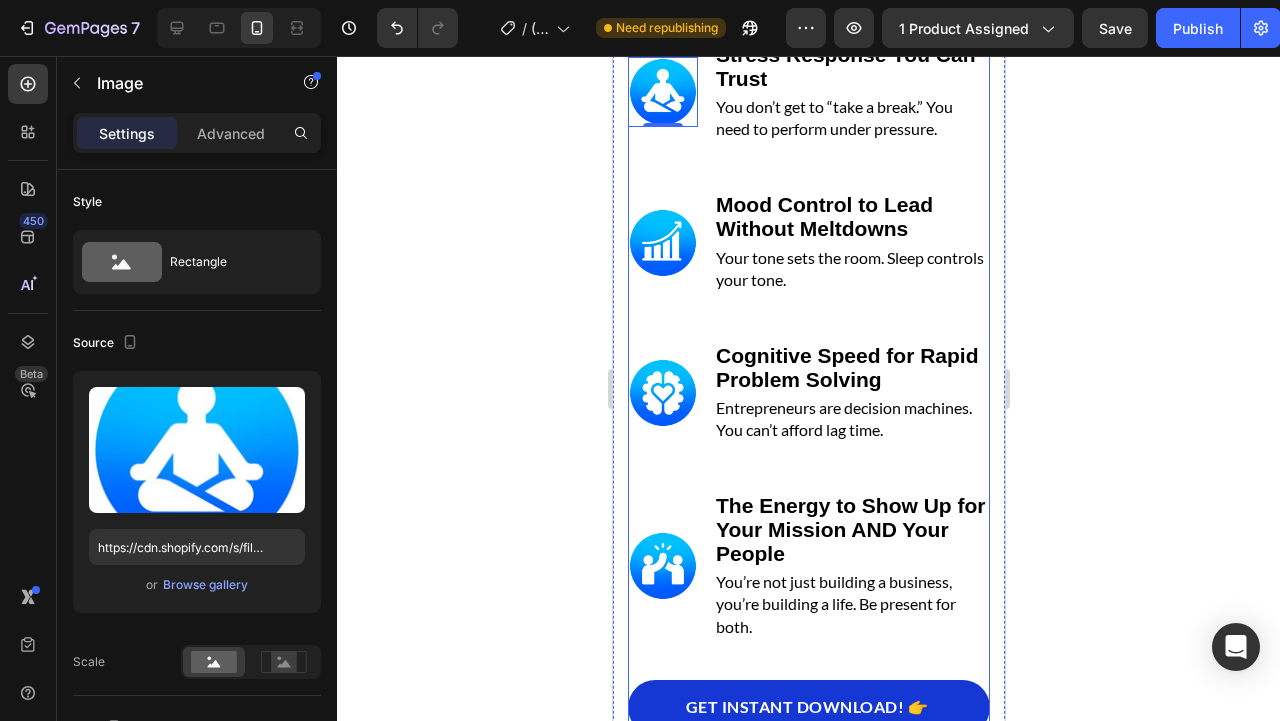 scroll, scrollTop: 6174, scrollLeft: 0, axis: vertical 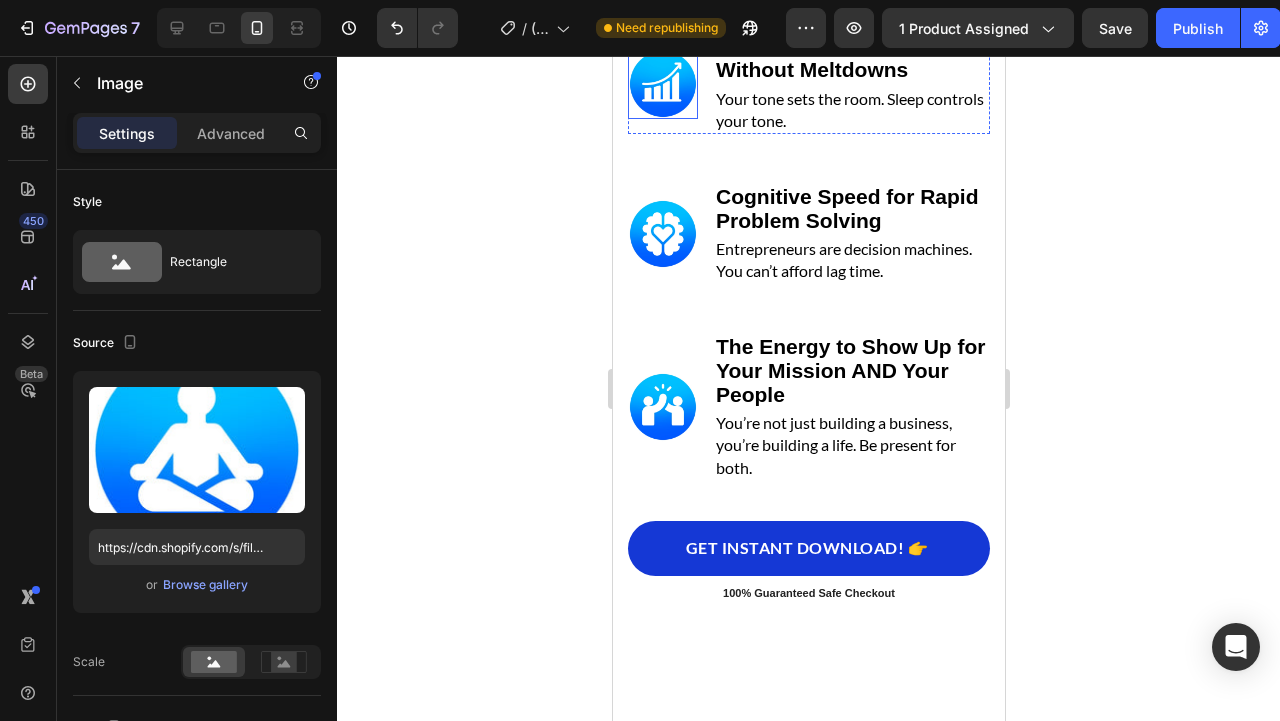 click at bounding box center (662, 84) 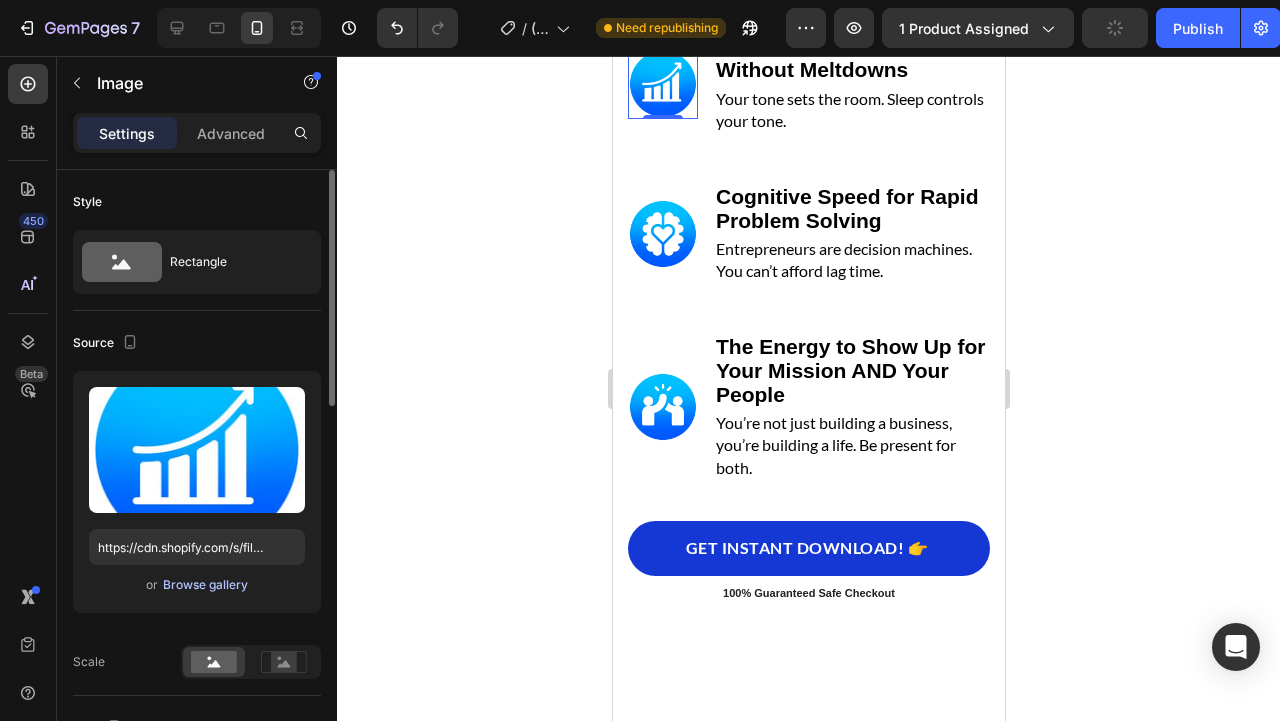 click on "Browse gallery" at bounding box center (205, 585) 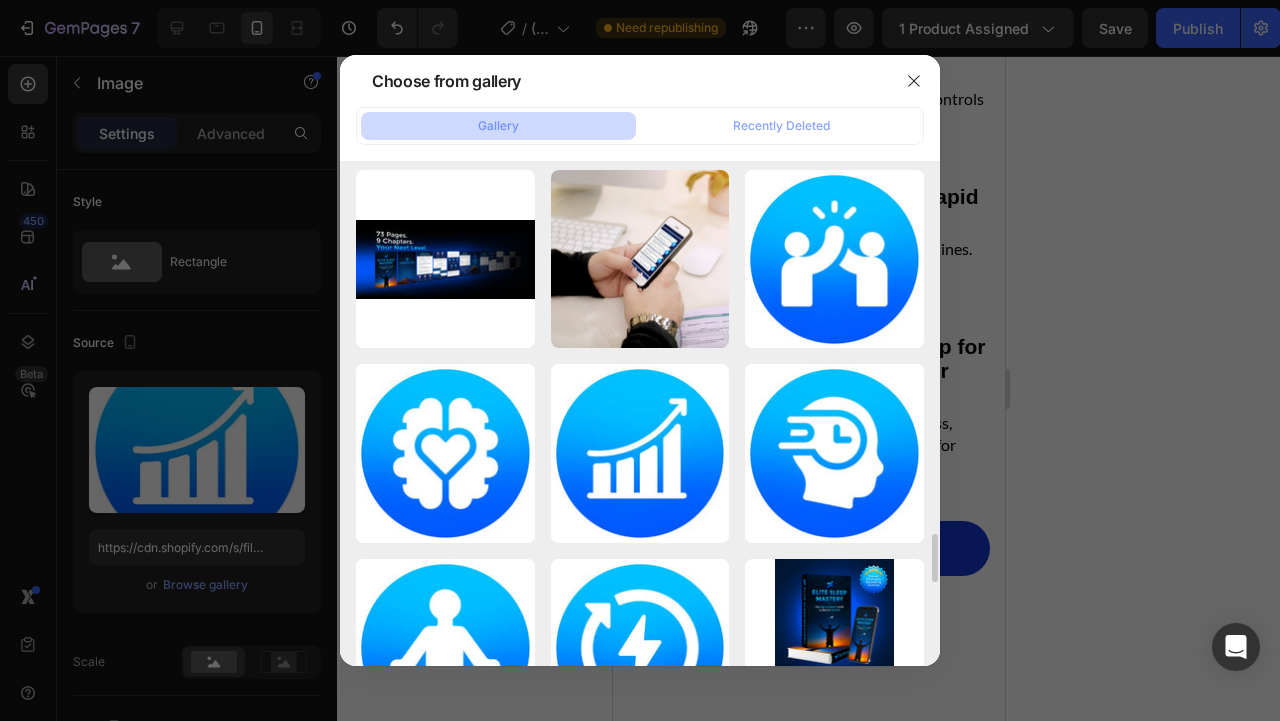 scroll, scrollTop: 3937, scrollLeft: 0, axis: vertical 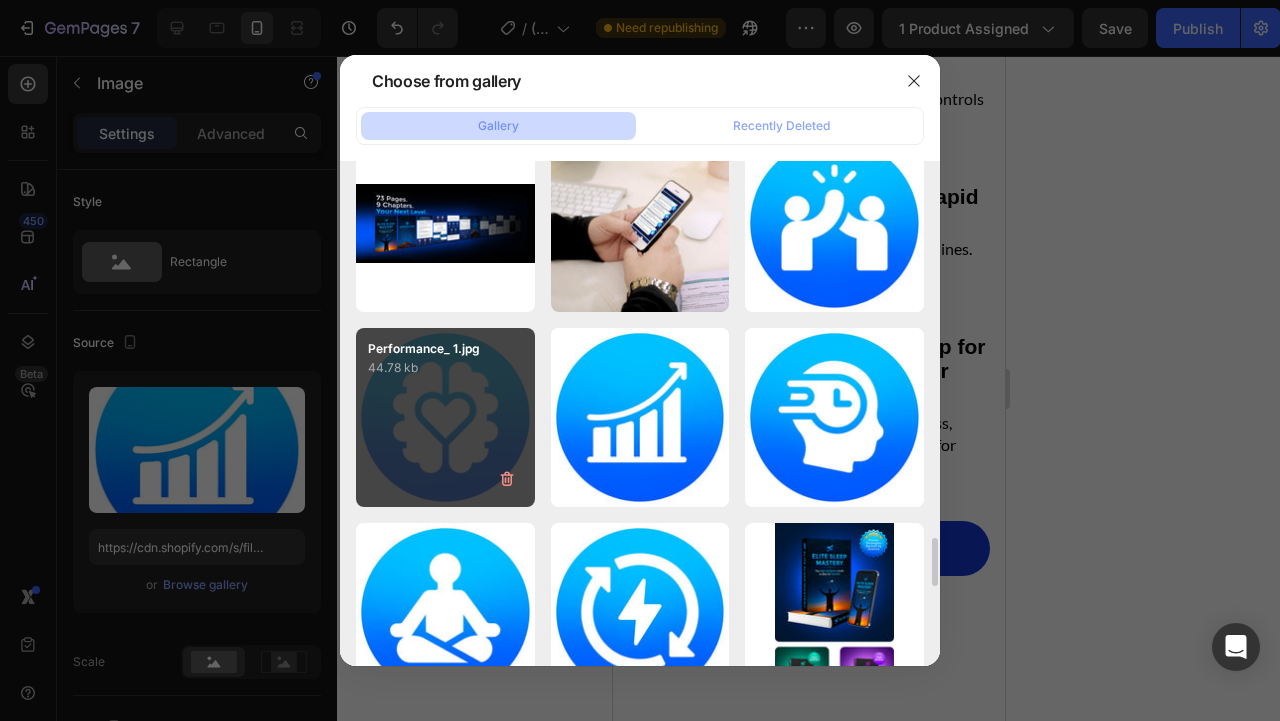 click on "Performance_ 1.jpg 44.78 kb" at bounding box center [445, 417] 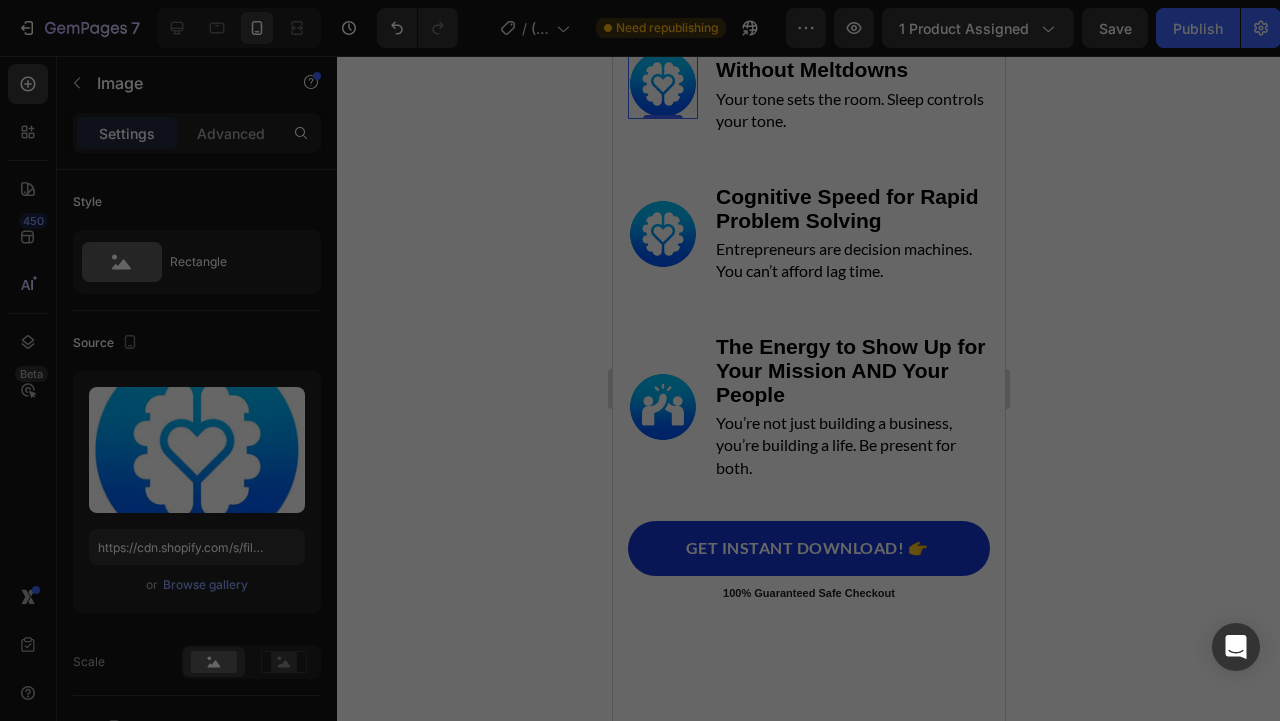 type on "https://cdn.shopify.com/s/files/1/0915/1358/6028/files/gempages_563064483002450955-032611d3-2830-4e72-9017-6fce95714df2.jpg" 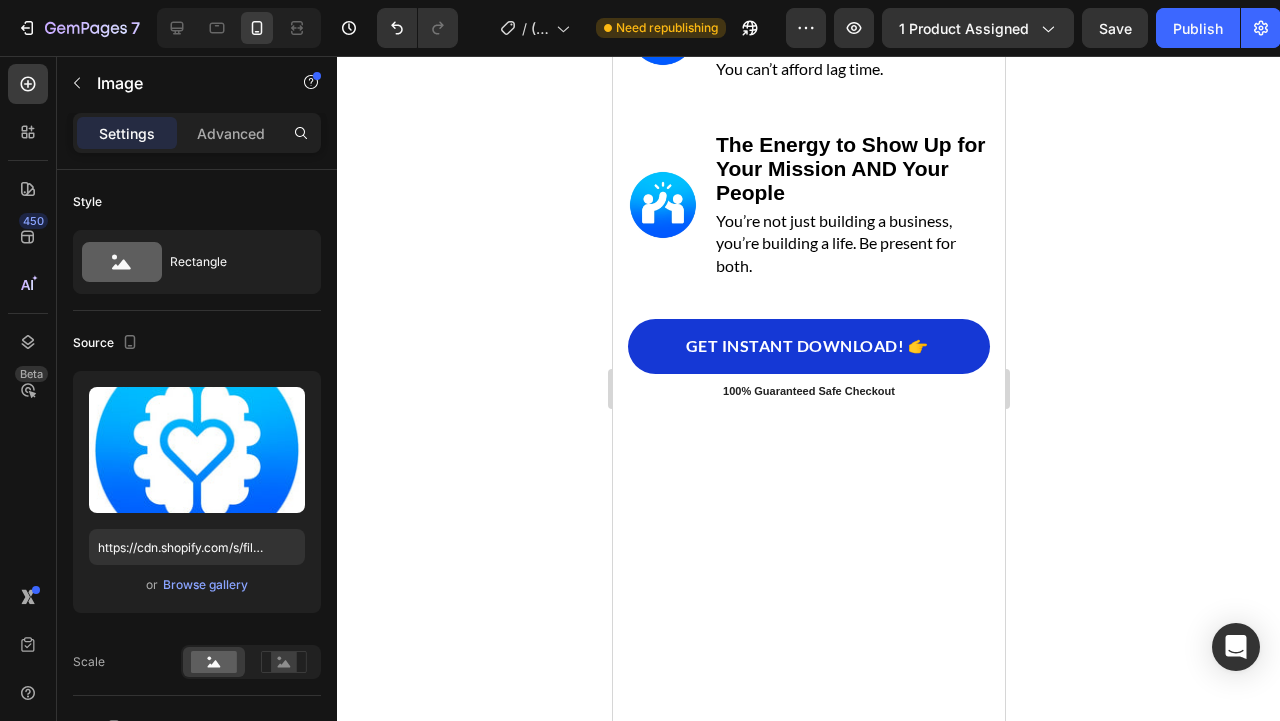 scroll, scrollTop: 6381, scrollLeft: 0, axis: vertical 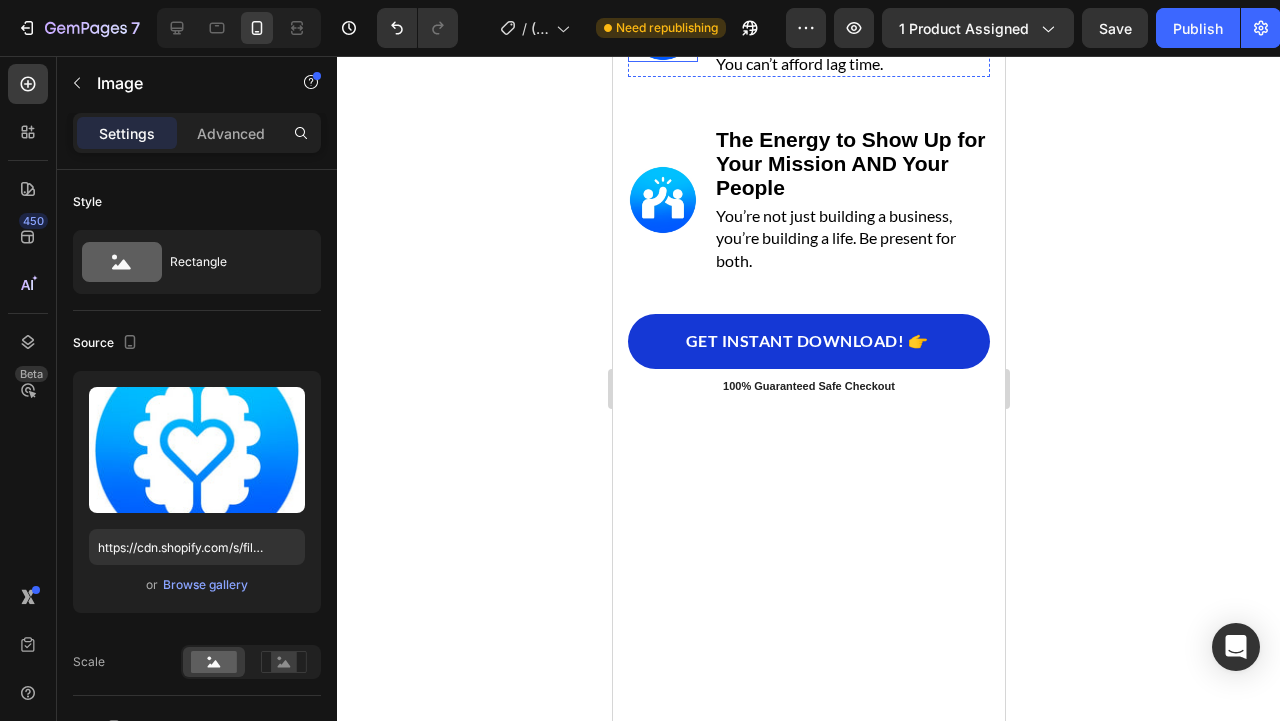 click at bounding box center [662, 27] 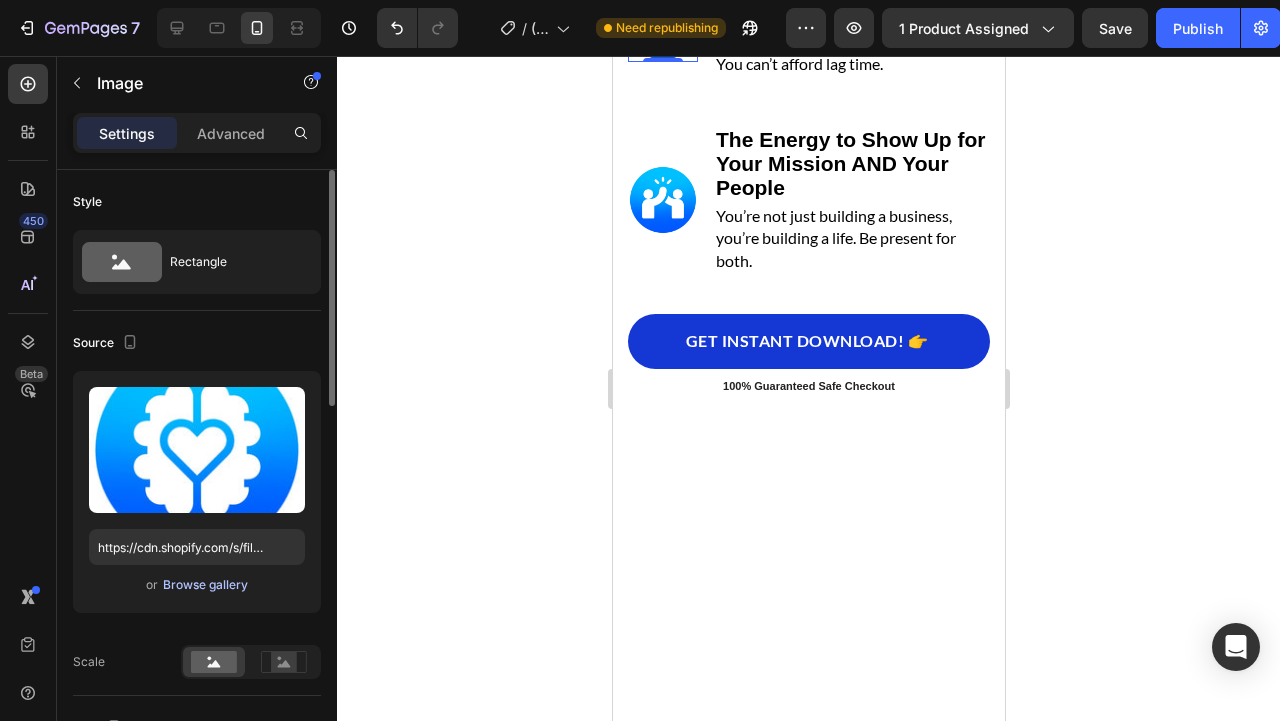 click on "Browse gallery" at bounding box center (205, 585) 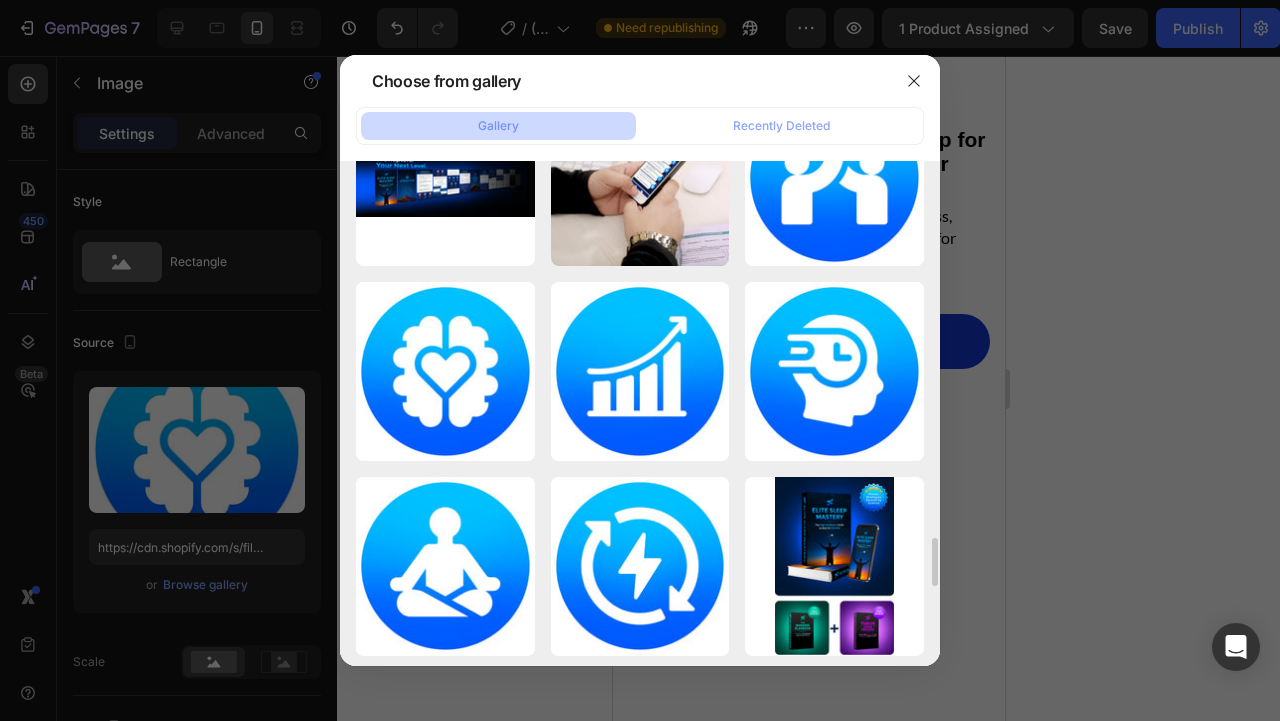 scroll, scrollTop: 3975, scrollLeft: 0, axis: vertical 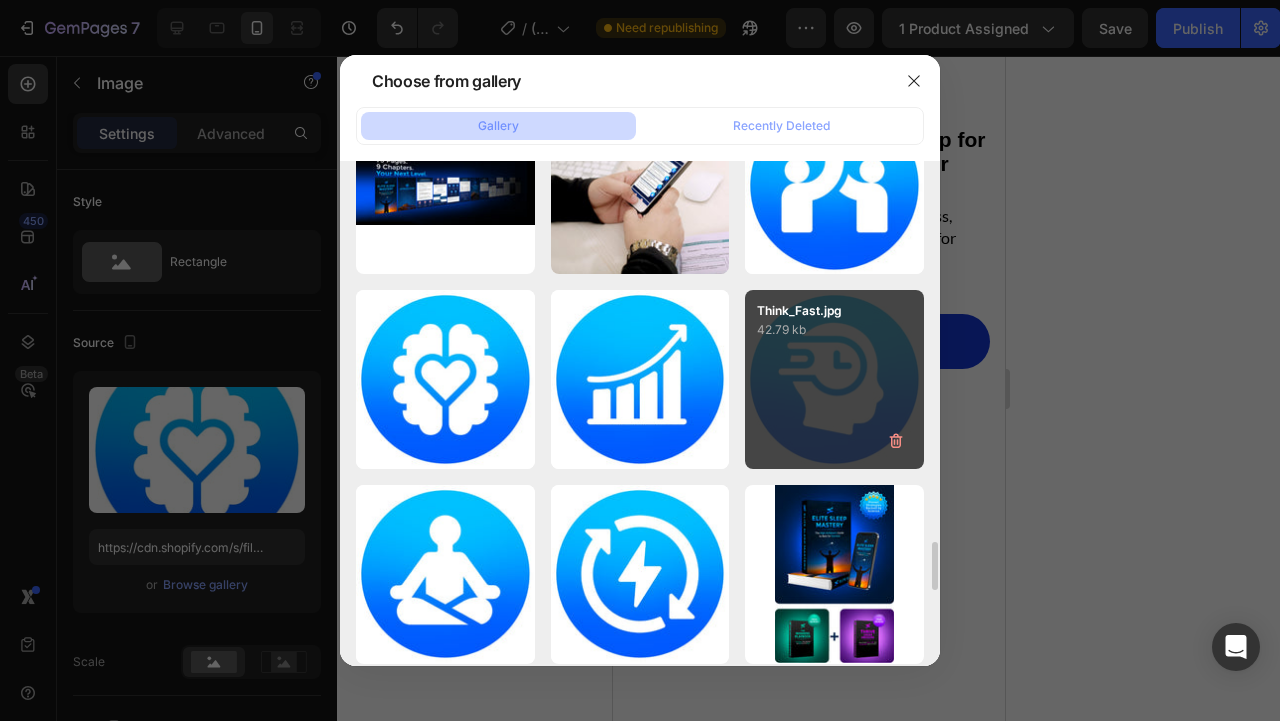 click on "Think_Fast.jpg 42.79 kb" at bounding box center (834, 379) 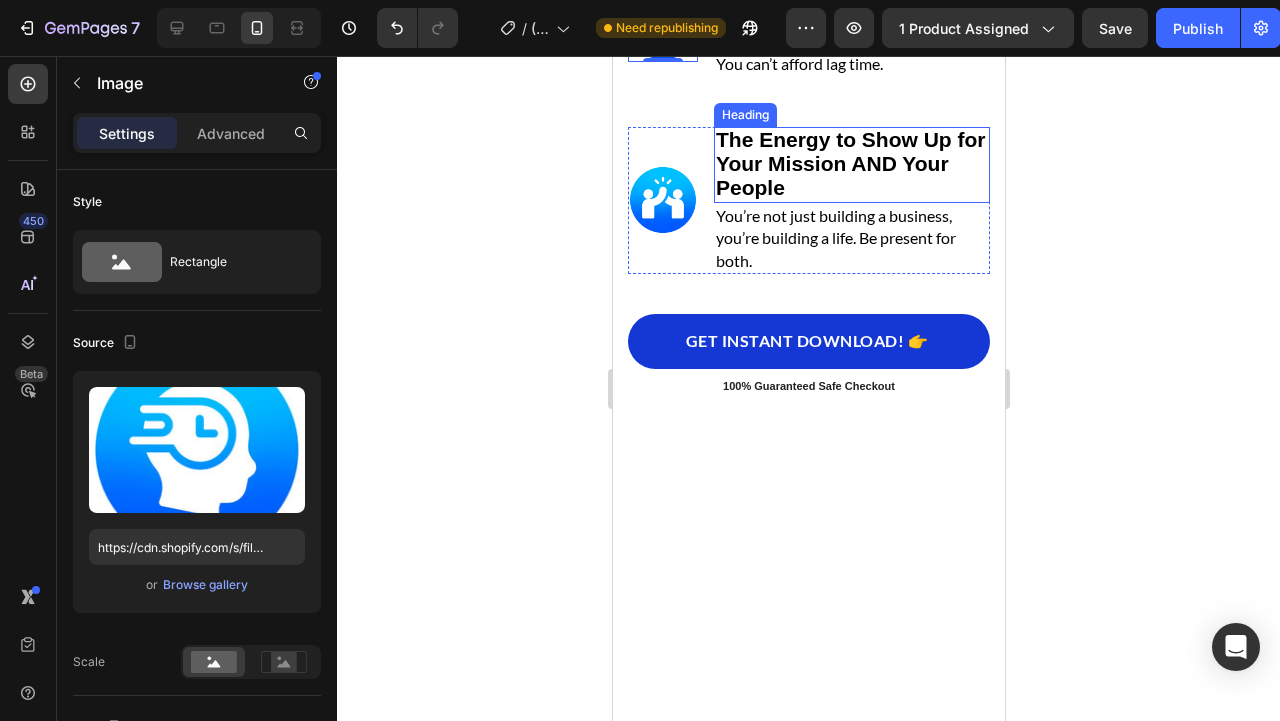 click 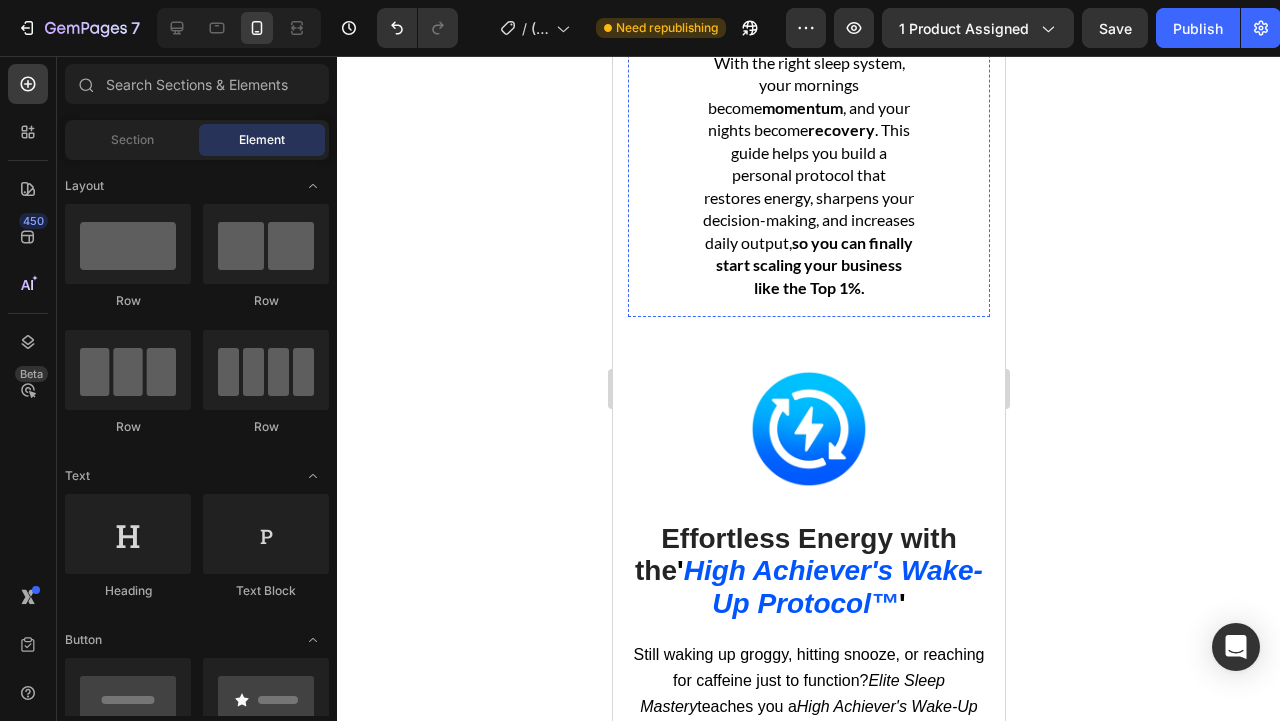 scroll, scrollTop: 9093, scrollLeft: 0, axis: vertical 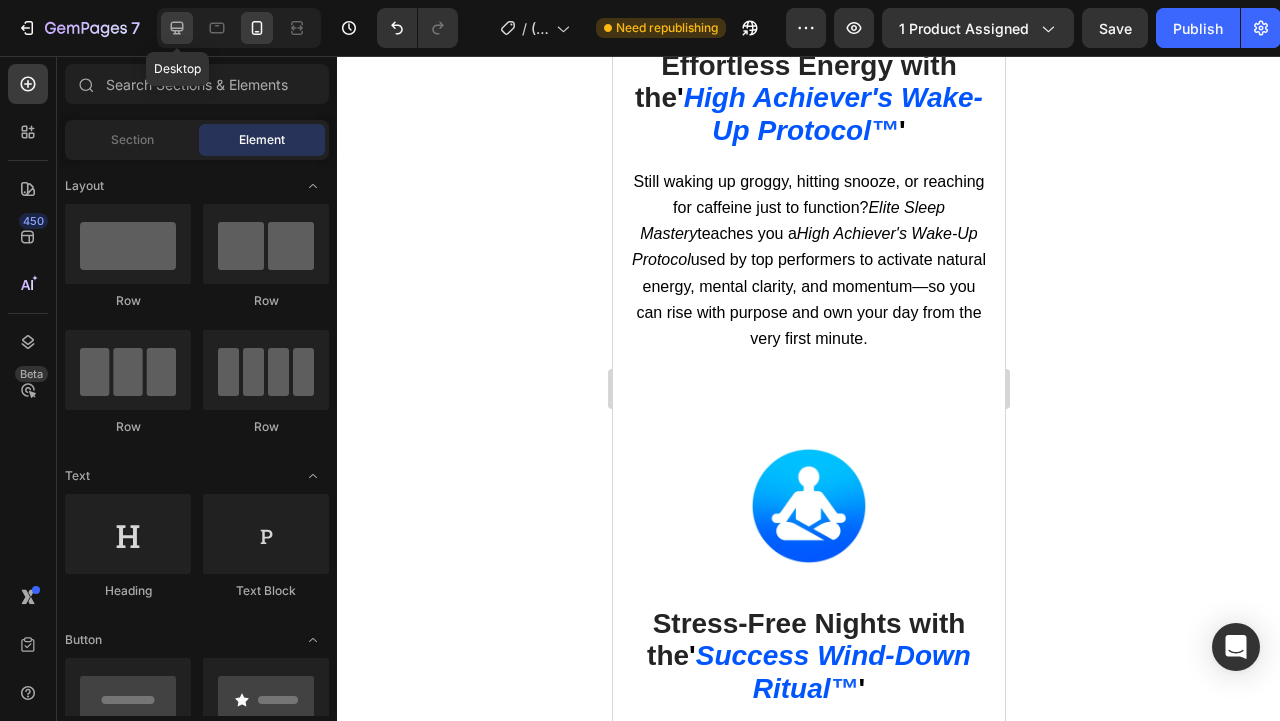 click 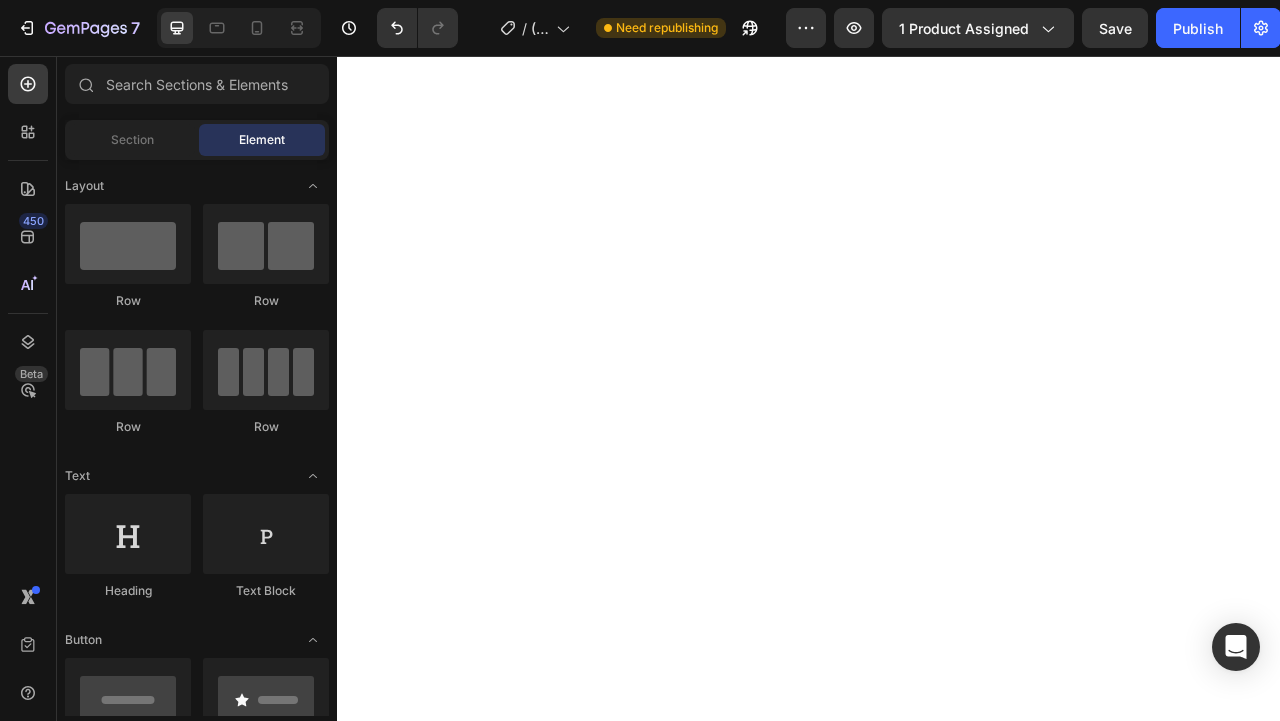 scroll, scrollTop: 3048, scrollLeft: 0, axis: vertical 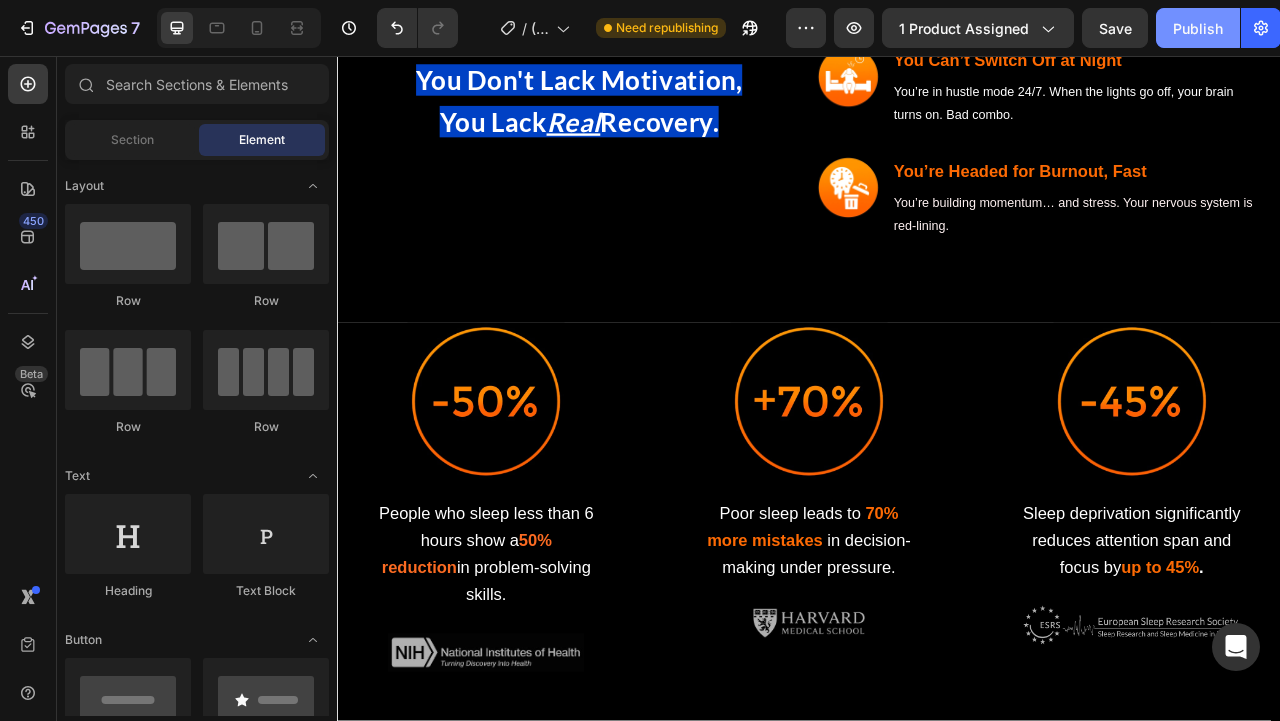 click on "Publish" at bounding box center [1198, 28] 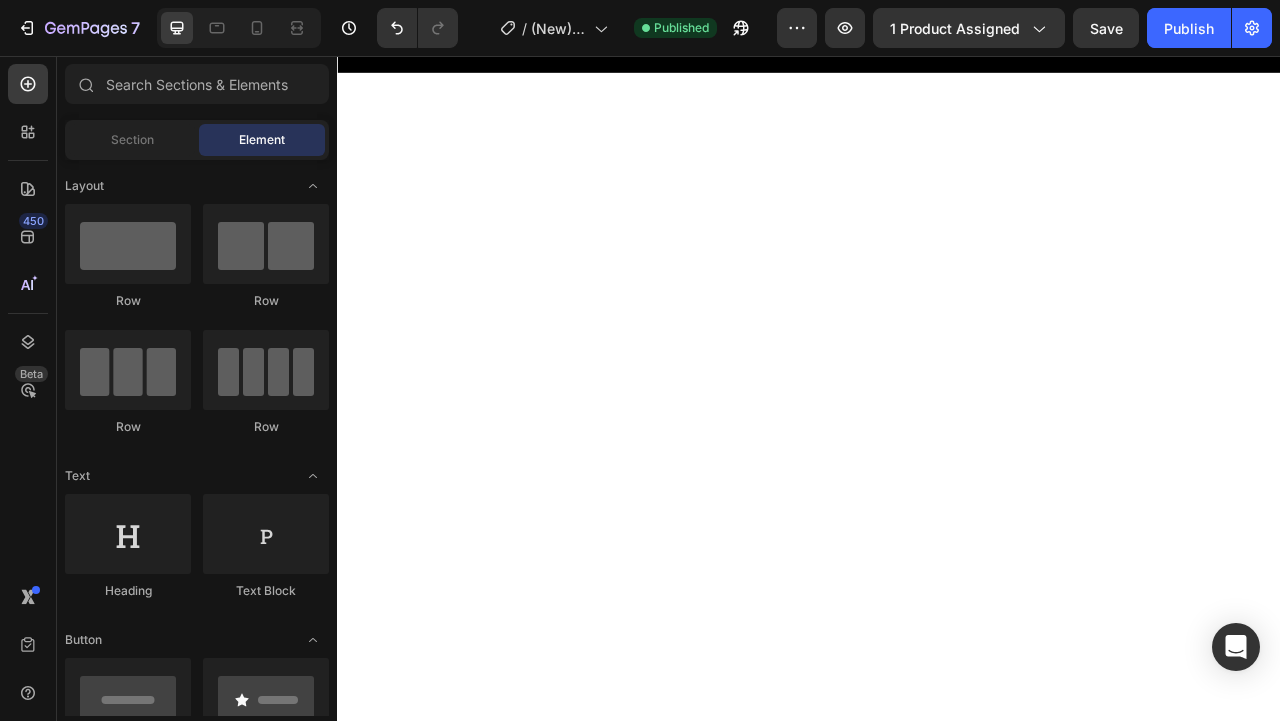 click on "Wake Up Fully Charged, and  Unlock Elite-Level Energy" at bounding box center [1223, -2269] 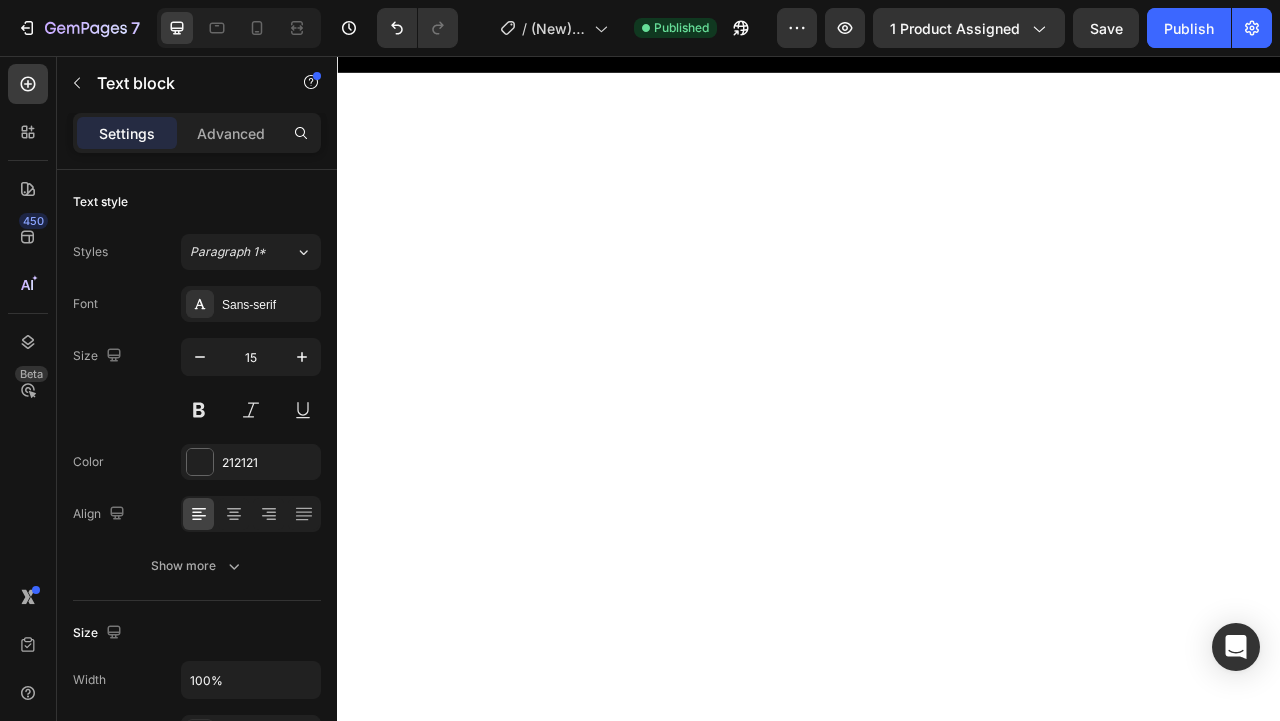 click on "Wake Up Fully Charged, and  Unlock Elite-Level Energy" at bounding box center [1223, -2269] 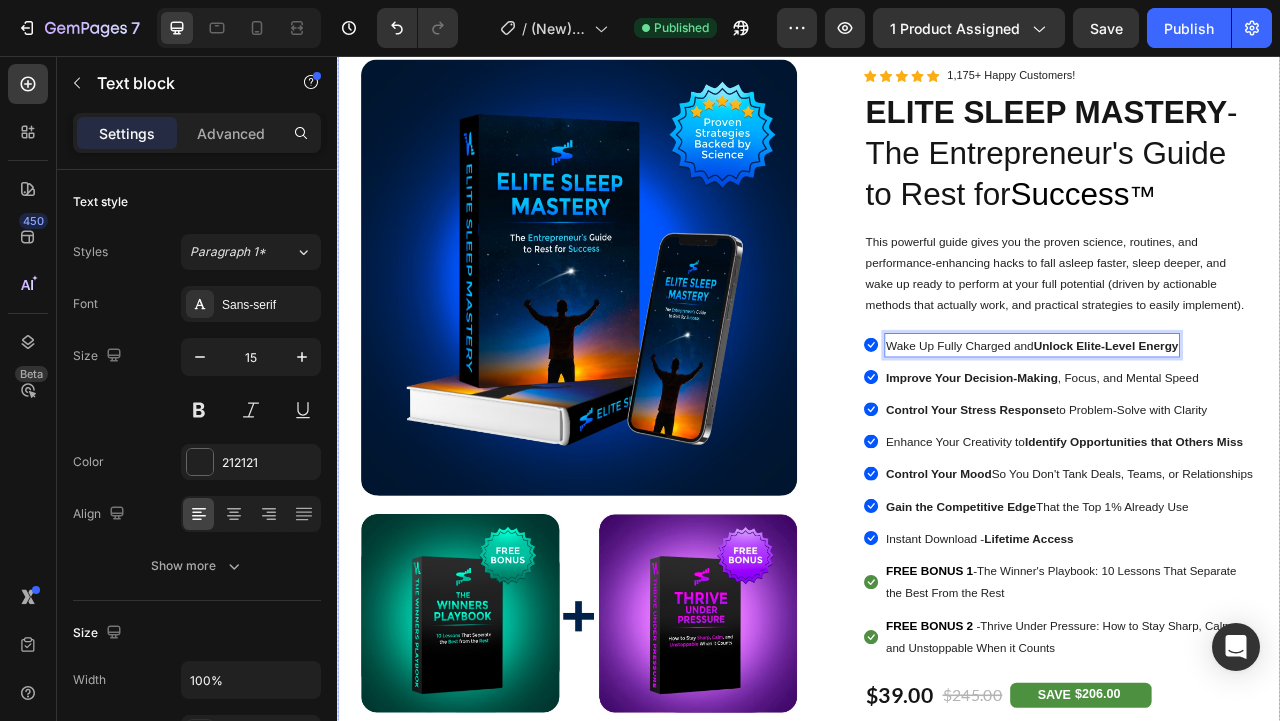 click on "Image Image PDF Guide Heading for all devices Text block Row Image Lifetime Access Heading with one-time payment Text block Row Image Row Row Image                Icon                Icon                Icon                Icon                Icon Icon List Hoz 1,175+ Happy Customers! Text block Row ELITE SLEEP MASTERY  - The Entrepreneur's Guide to Rest for  Success ™ Heading This powerful guide gives you the proven science, routines, and performance-enhancing hacks to fall asleep faster, sleep deeper, and wake up ready to perform at your full potential (driven by actionable methods that actually work, and practical strategies to easily implement). Text Block
Icon Wake Up Fully Charged and  Unlock Elite-Level Energy Text block   0
Icon Improve Your Decision-Making , Focus, and Mental Speed Text block
Icon Control Your Stress Response  to Problem-Solve with Clarity Text block
Icon Enhance Your Creativity to  Identify Opportunities   Text block" at bounding box center [937, 645] 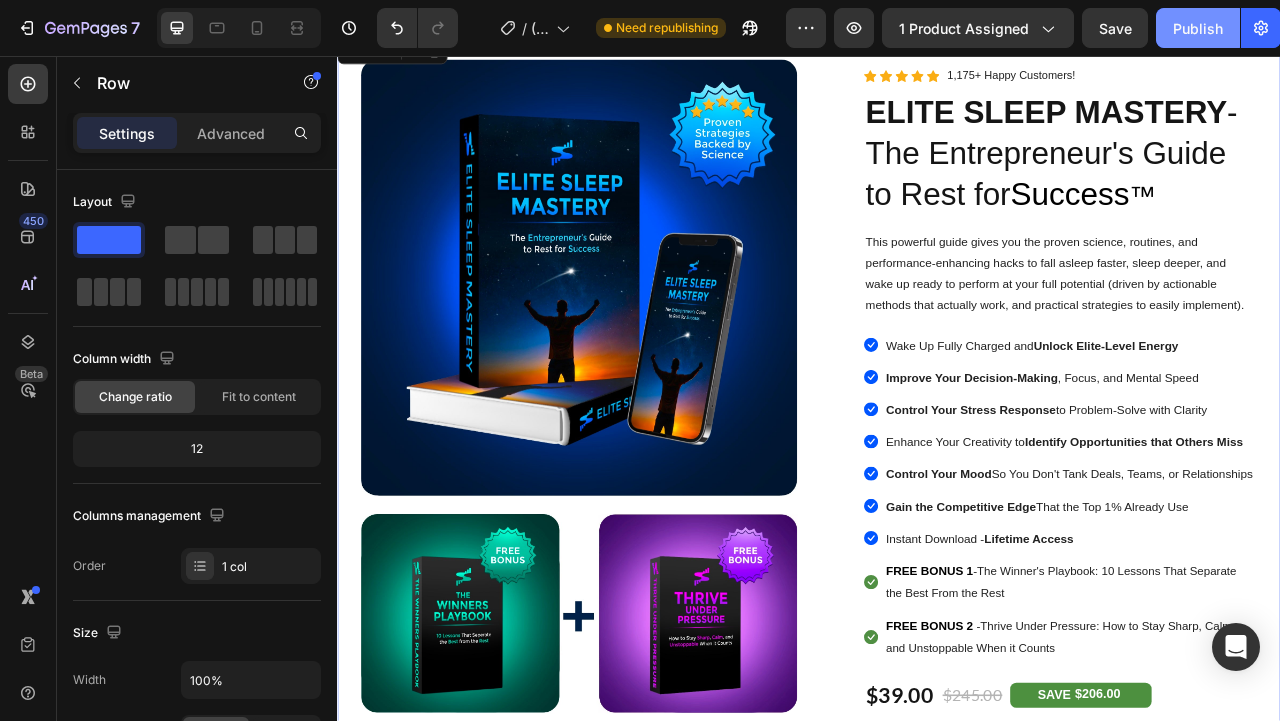 click on "Publish" at bounding box center (1198, 28) 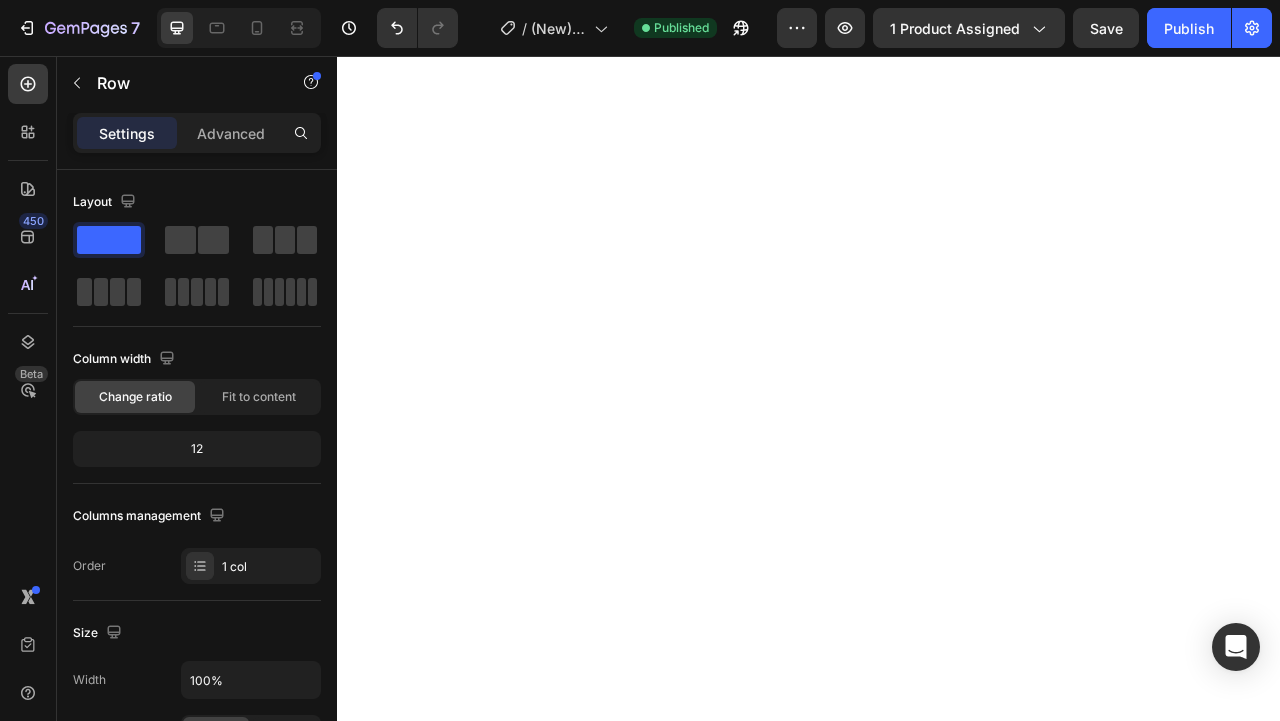 scroll, scrollTop: 4937, scrollLeft: 0, axis: vertical 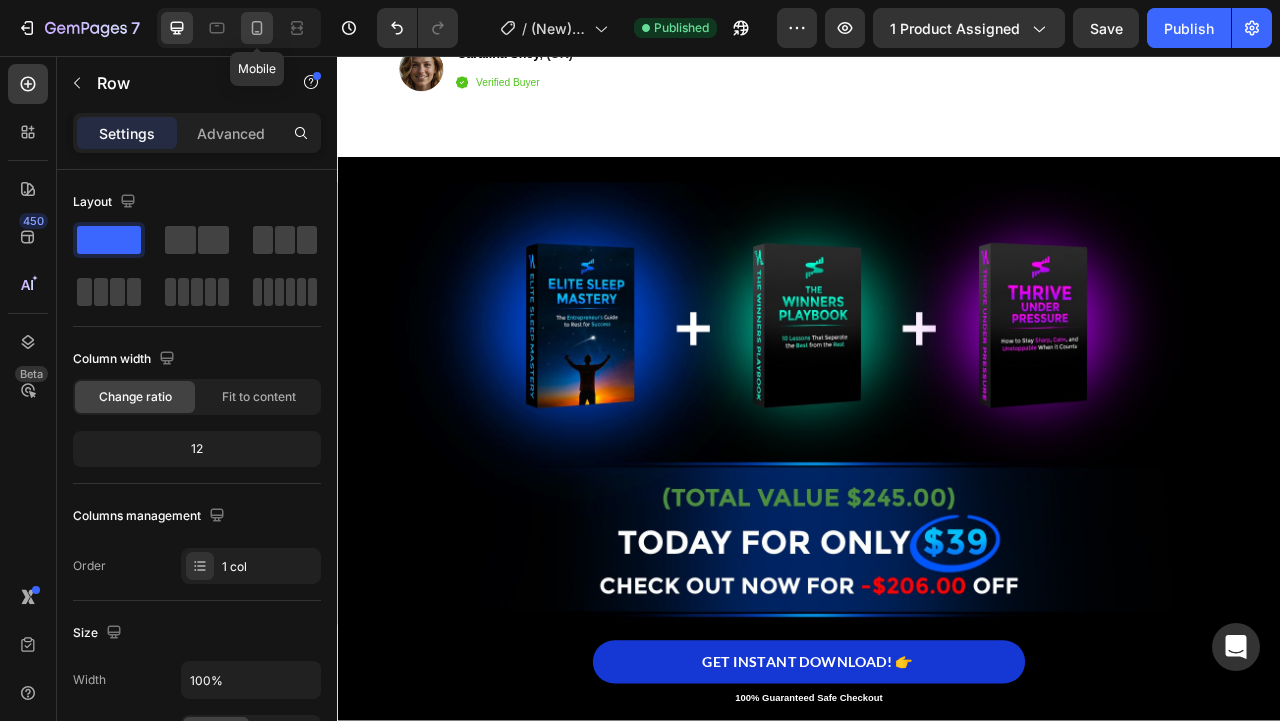 click 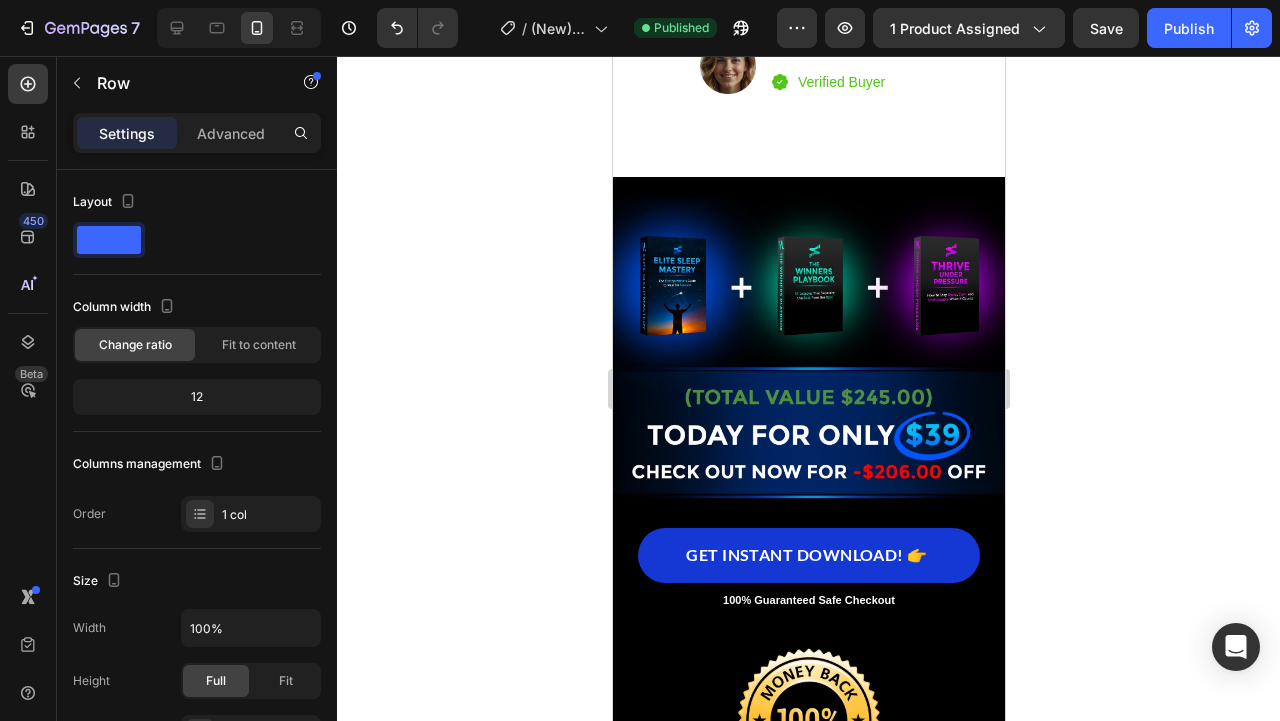 scroll, scrollTop: 14373, scrollLeft: 0, axis: vertical 